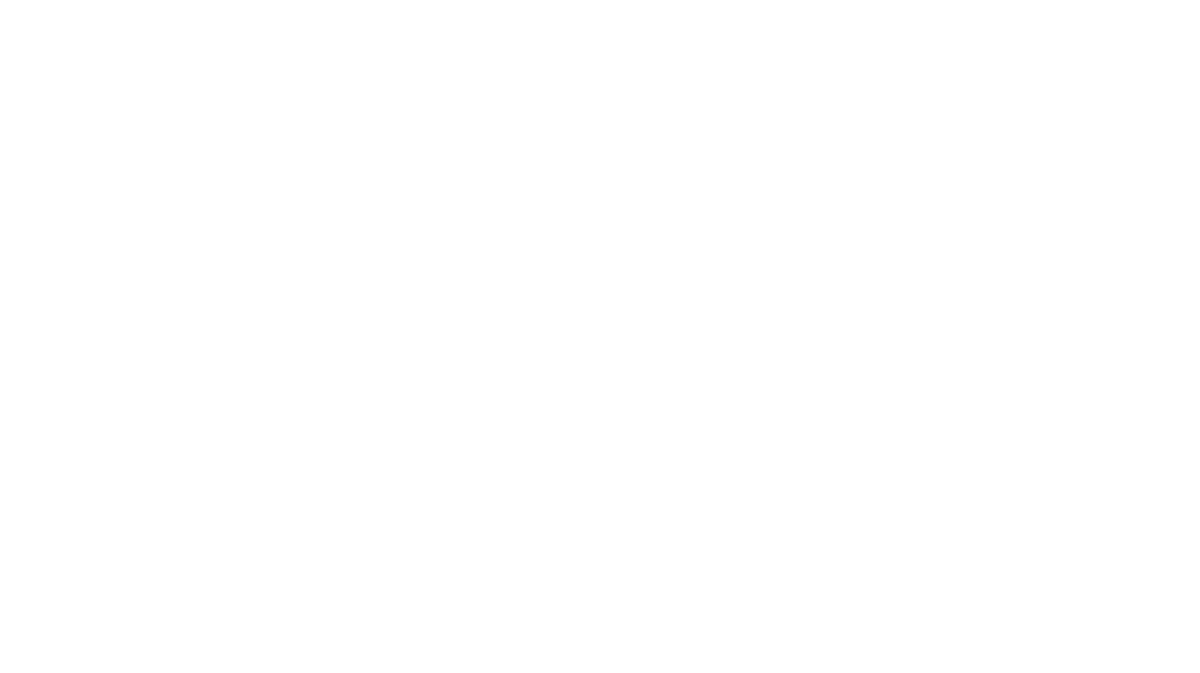 scroll, scrollTop: 0, scrollLeft: 0, axis: both 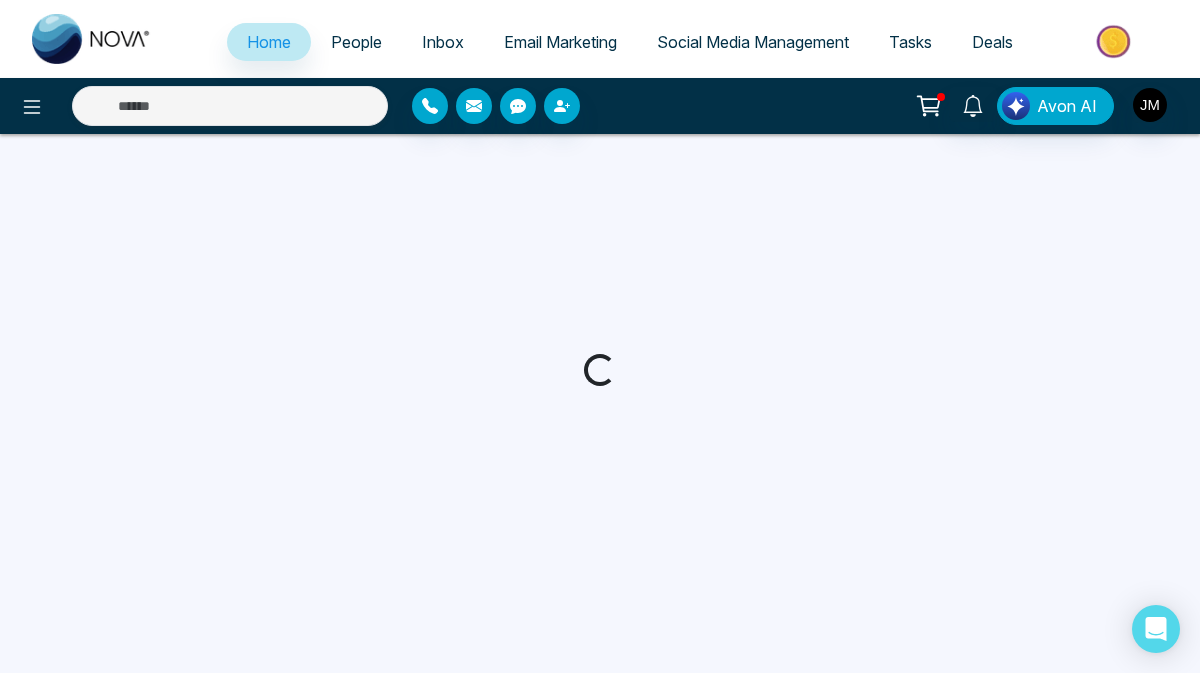 select on "*" 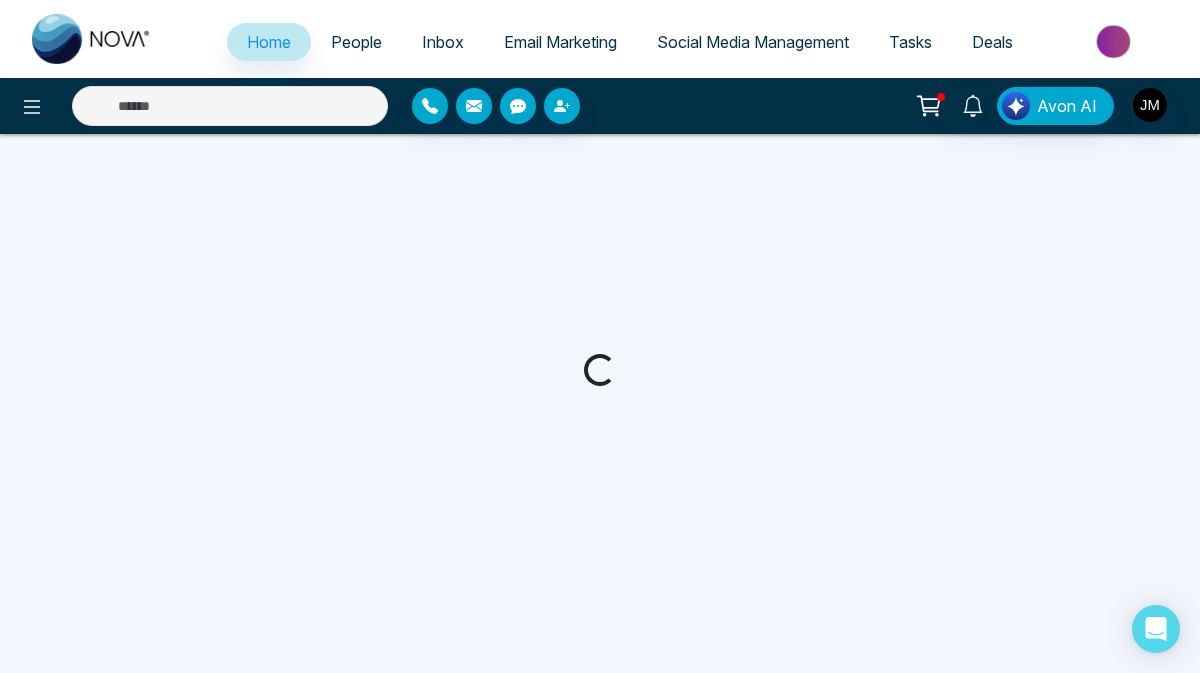 select on "*" 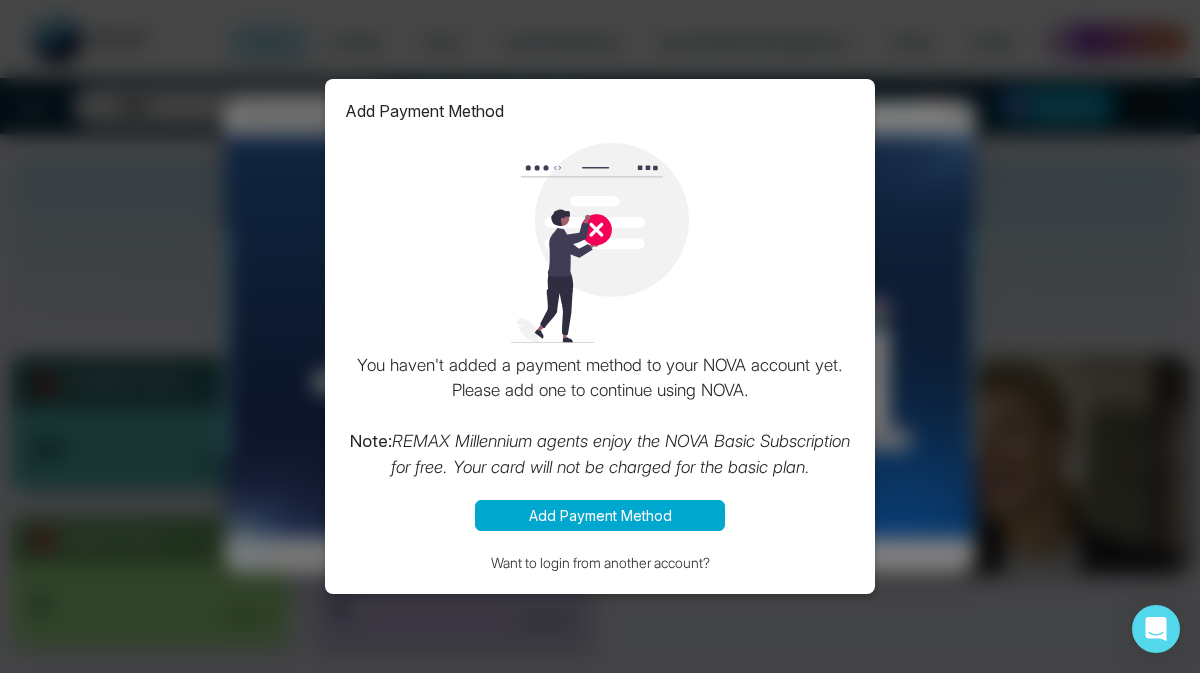 click on "Add Payment Method" at bounding box center (600, 515) 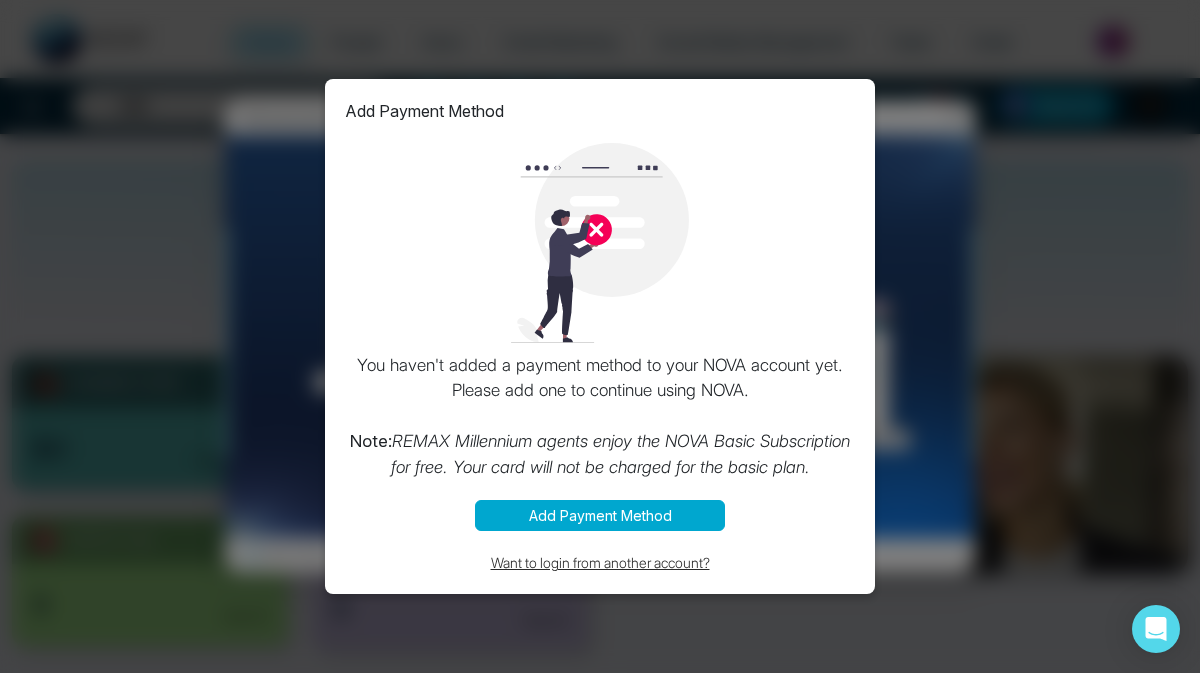 click on "Want to login from another account?" at bounding box center (600, 562) 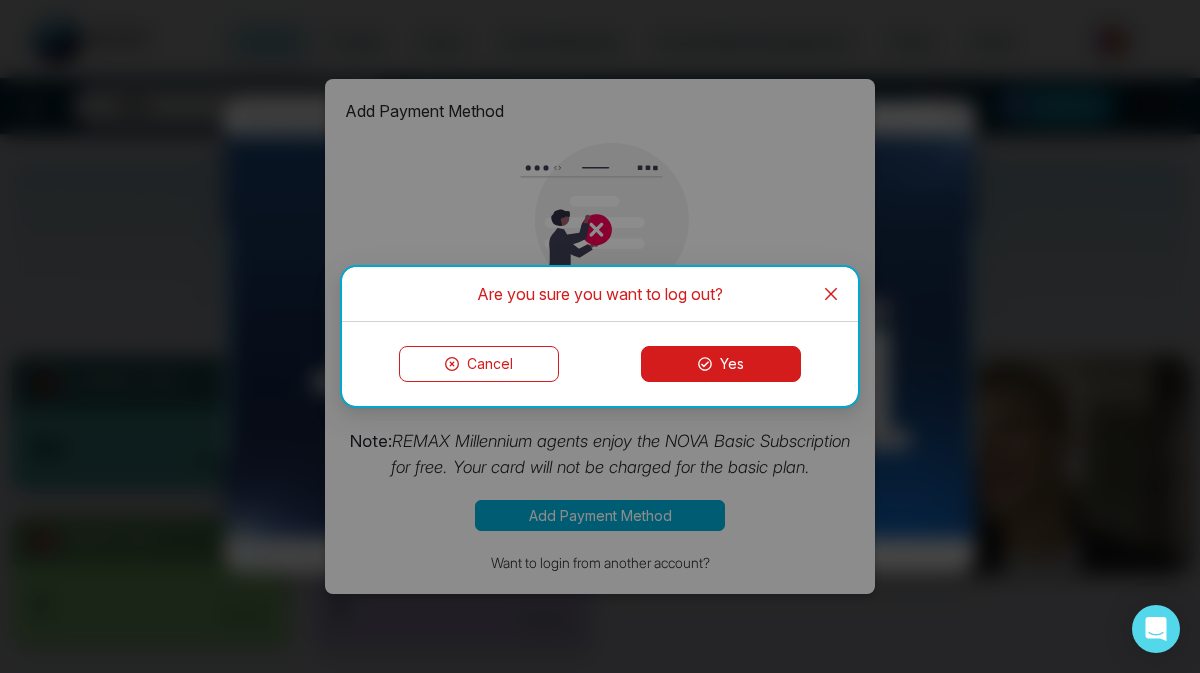 click on "Cancel" at bounding box center (479, 364) 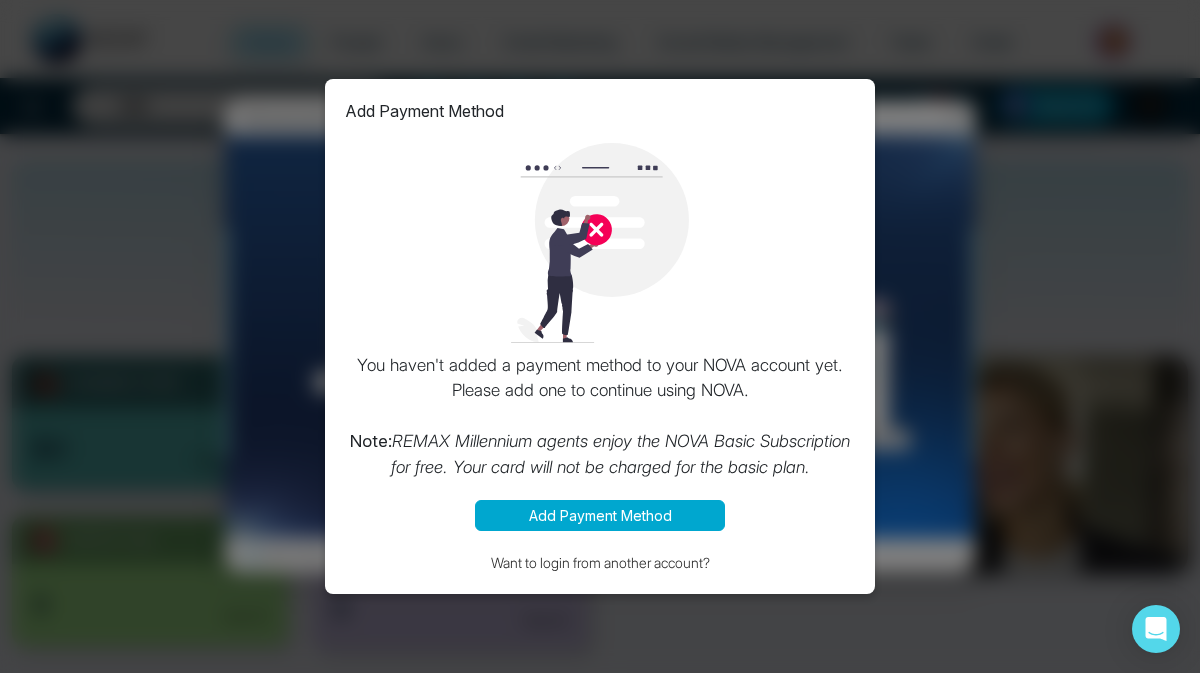 click on "Add Payment Method You haven't added a payment method to your NOVA account yet. Please add one to continue using NOVA.  Note:  REMAX Millennium agents enjoy the NOVA Basic Subscription for free. Your card will not be charged for the basic plan. Add Payment Method Want to login from another account?" at bounding box center (600, 336) 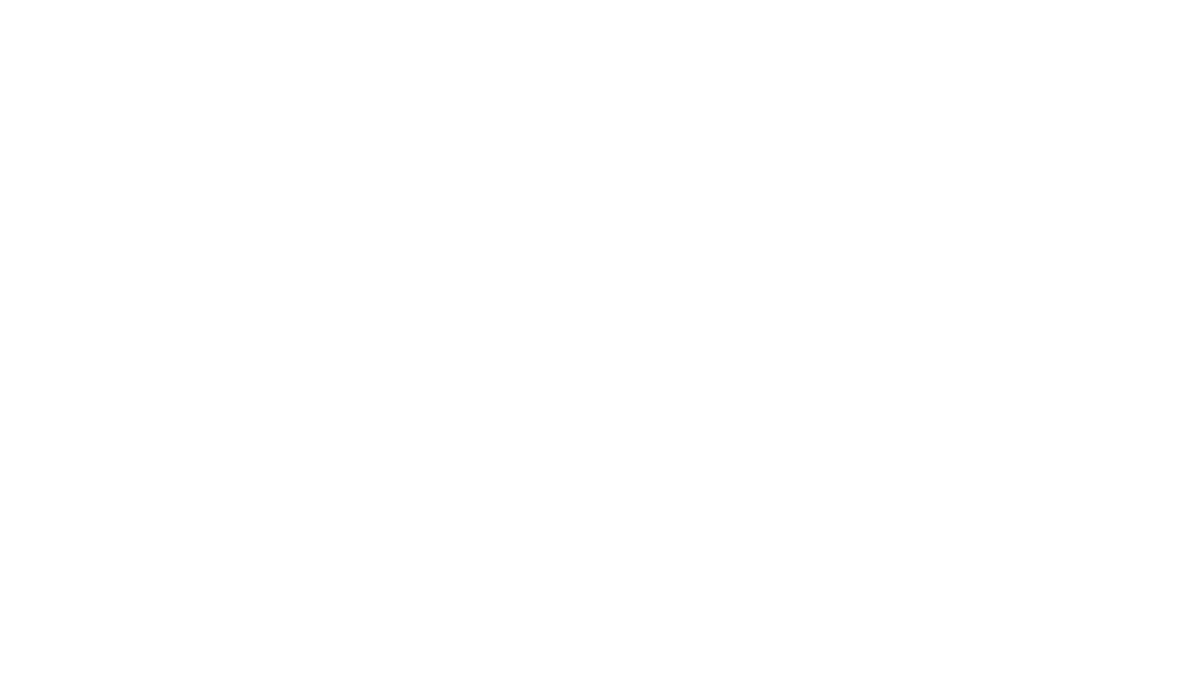 scroll, scrollTop: 0, scrollLeft: 0, axis: both 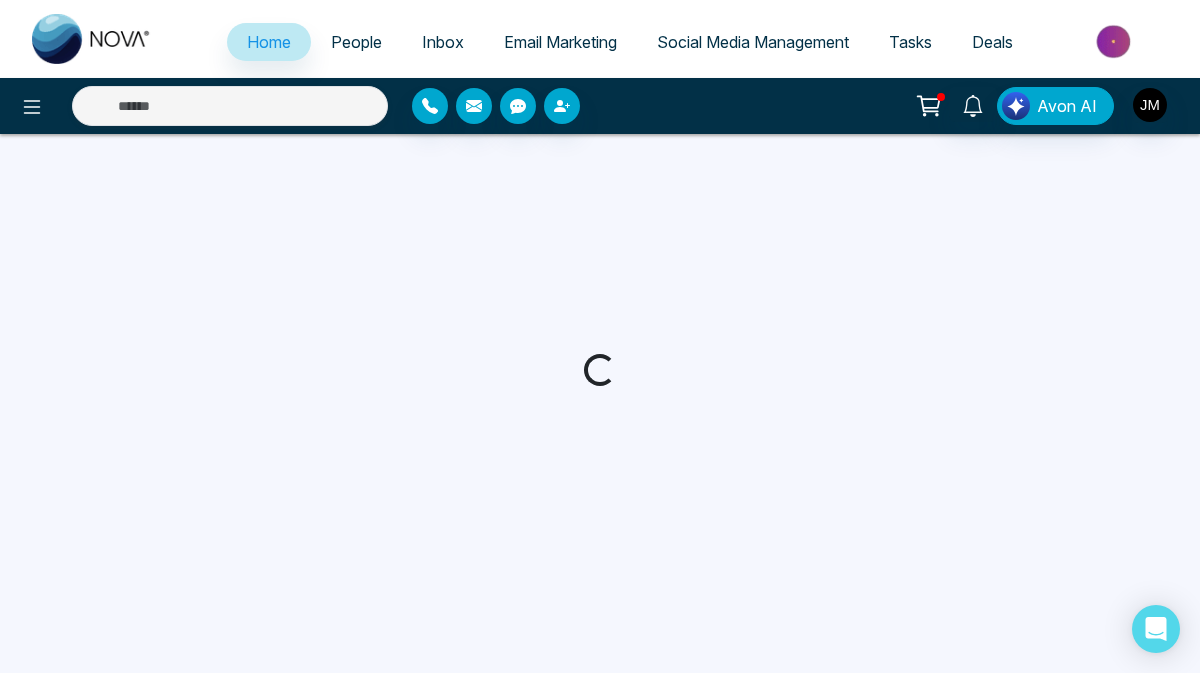 select on "*" 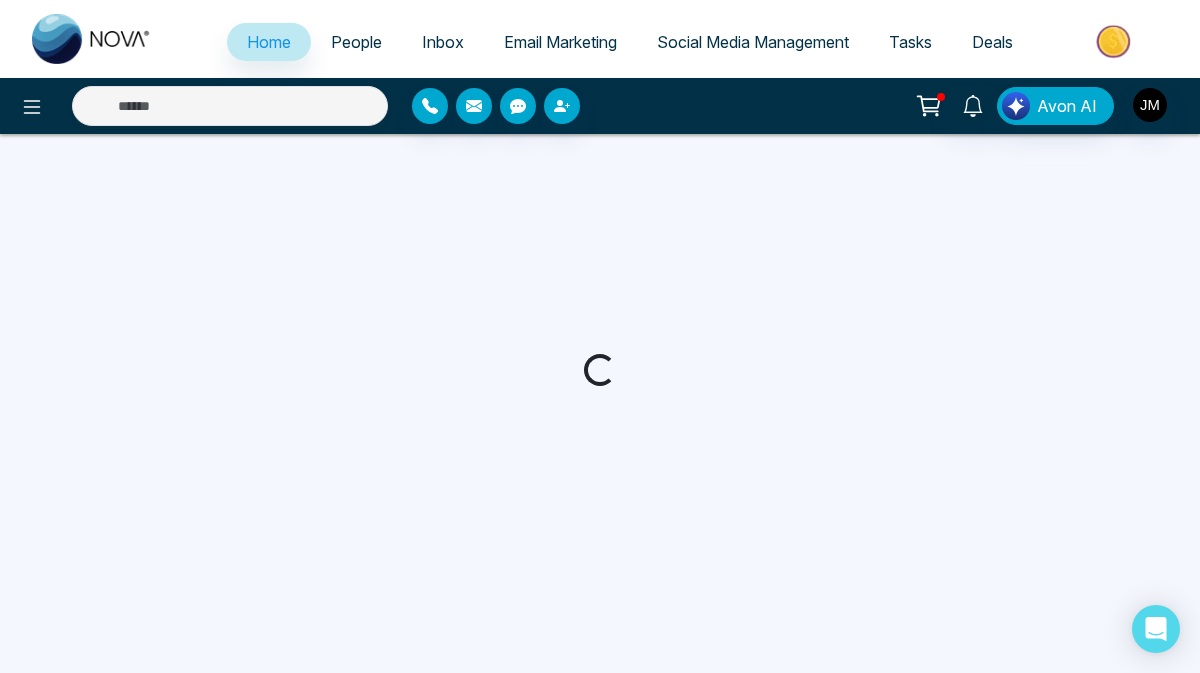select on "*" 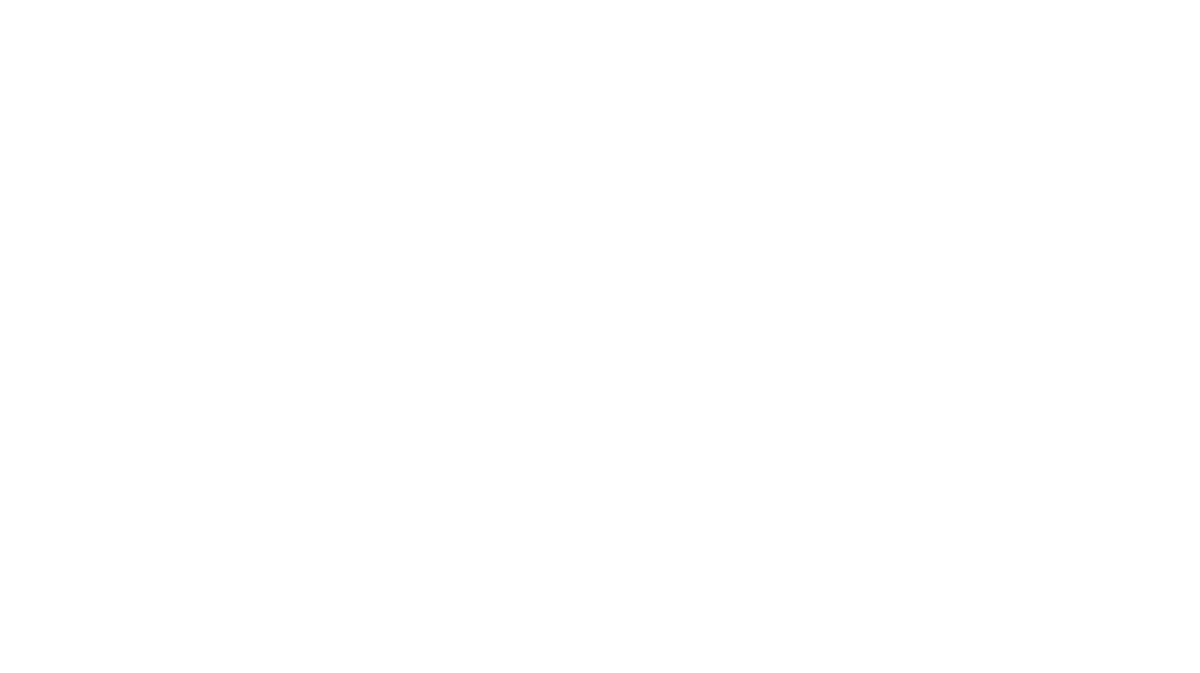 scroll, scrollTop: 0, scrollLeft: 0, axis: both 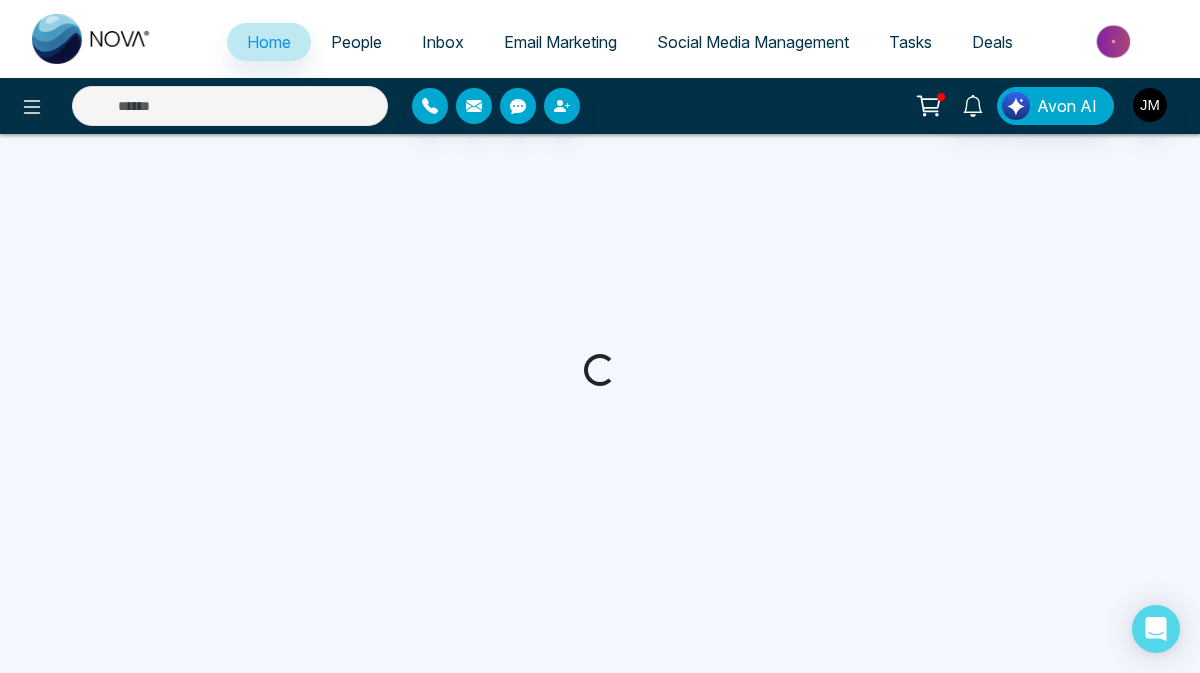 select on "*" 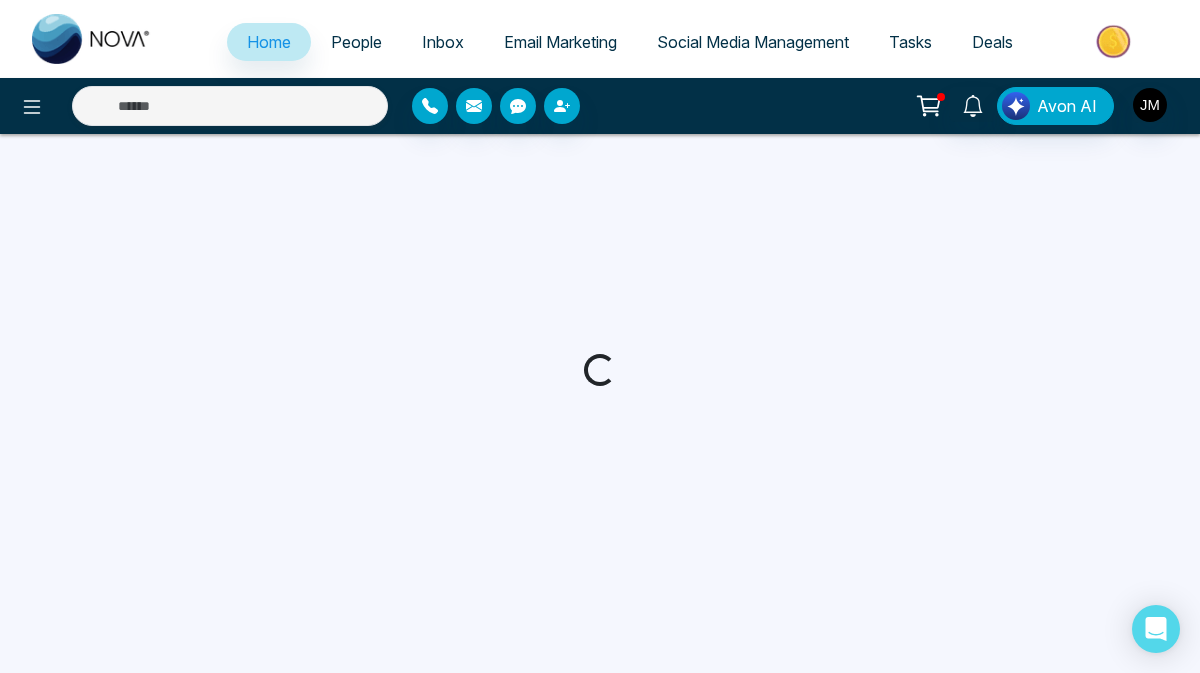 select on "*" 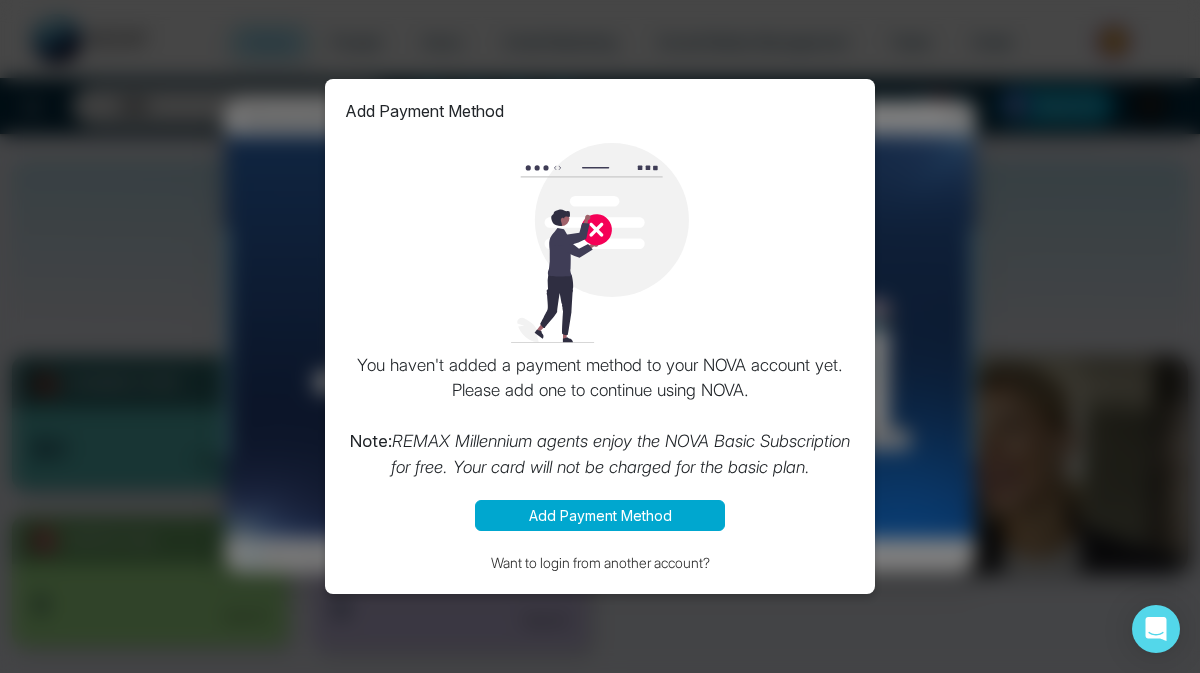 click on "Add Payment Method" at bounding box center [600, 515] 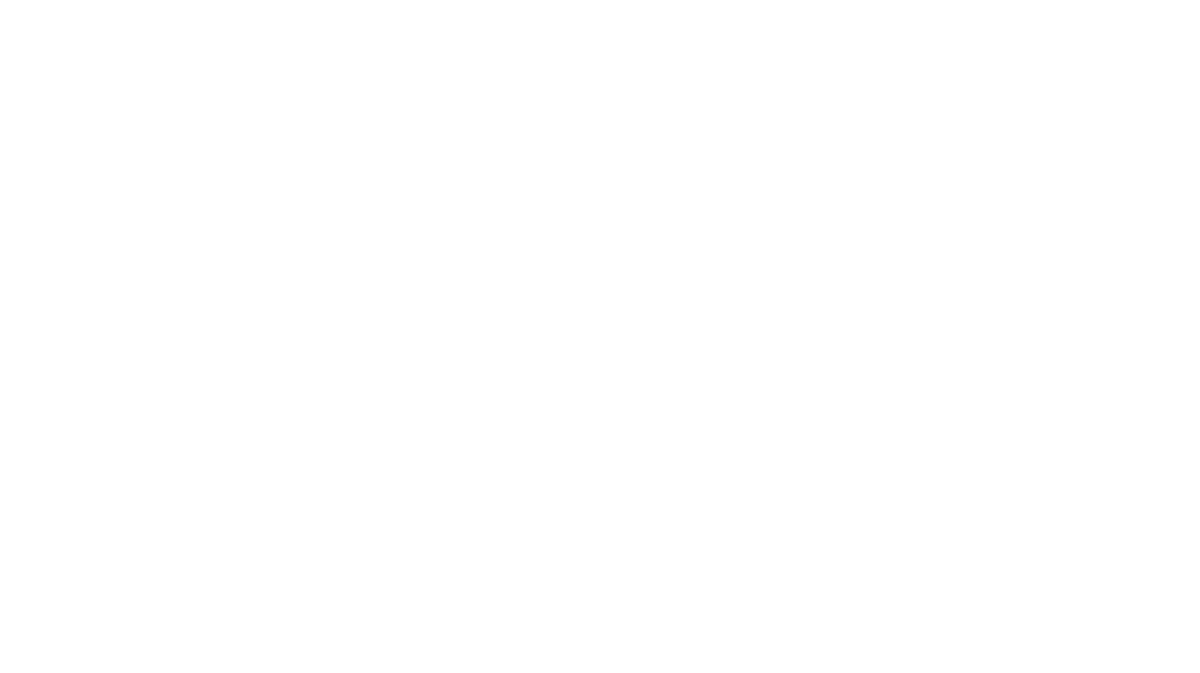 scroll, scrollTop: 0, scrollLeft: 0, axis: both 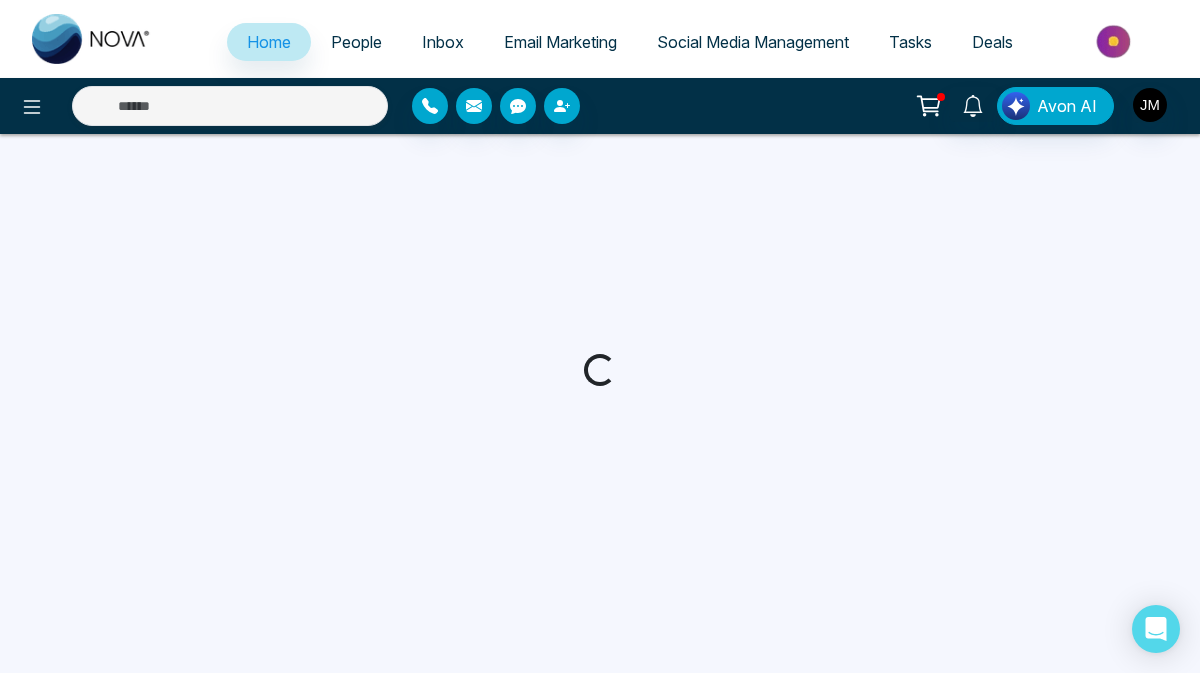 select on "*" 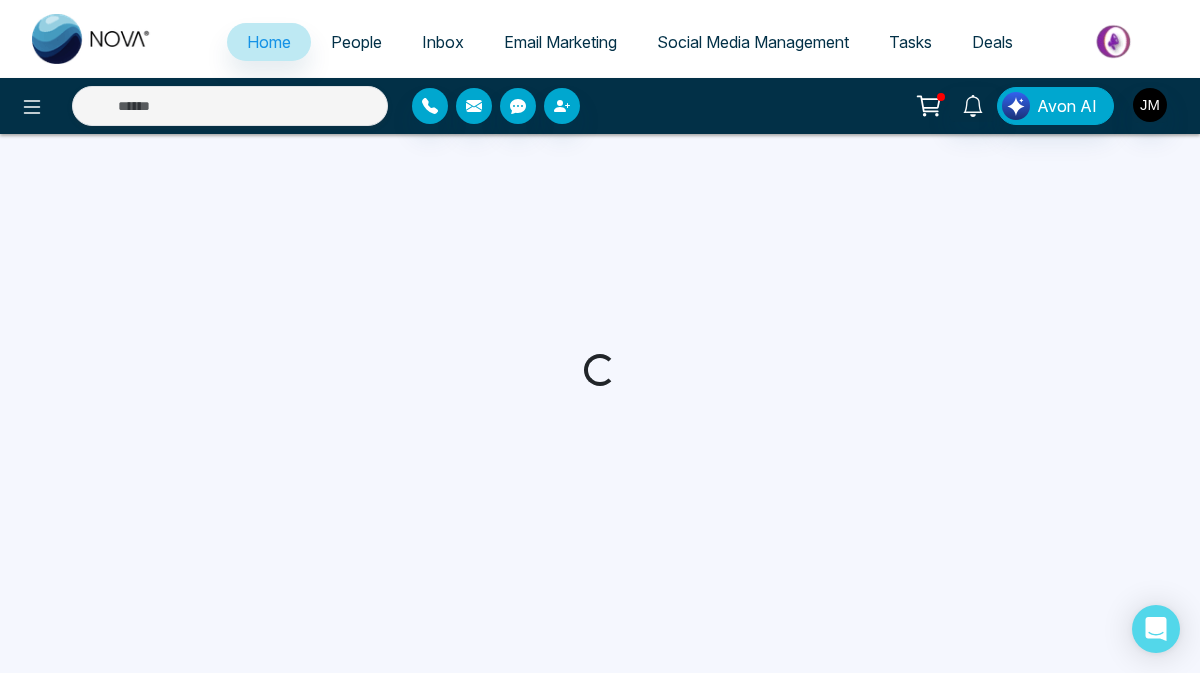 select on "*" 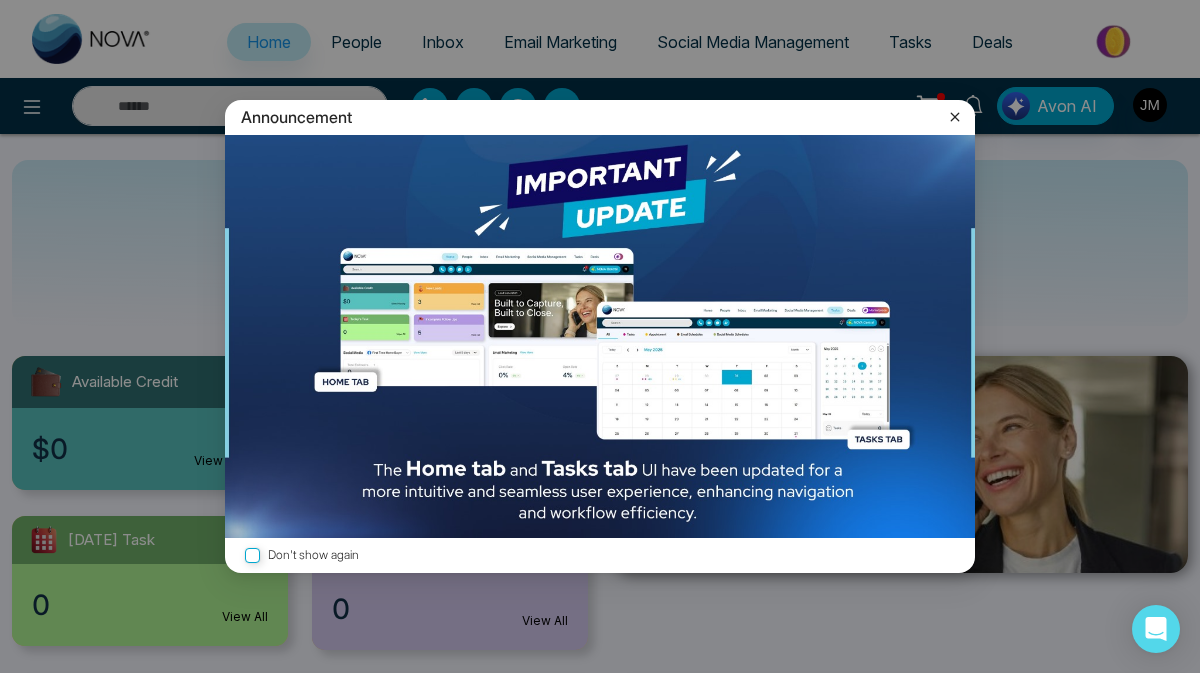 click 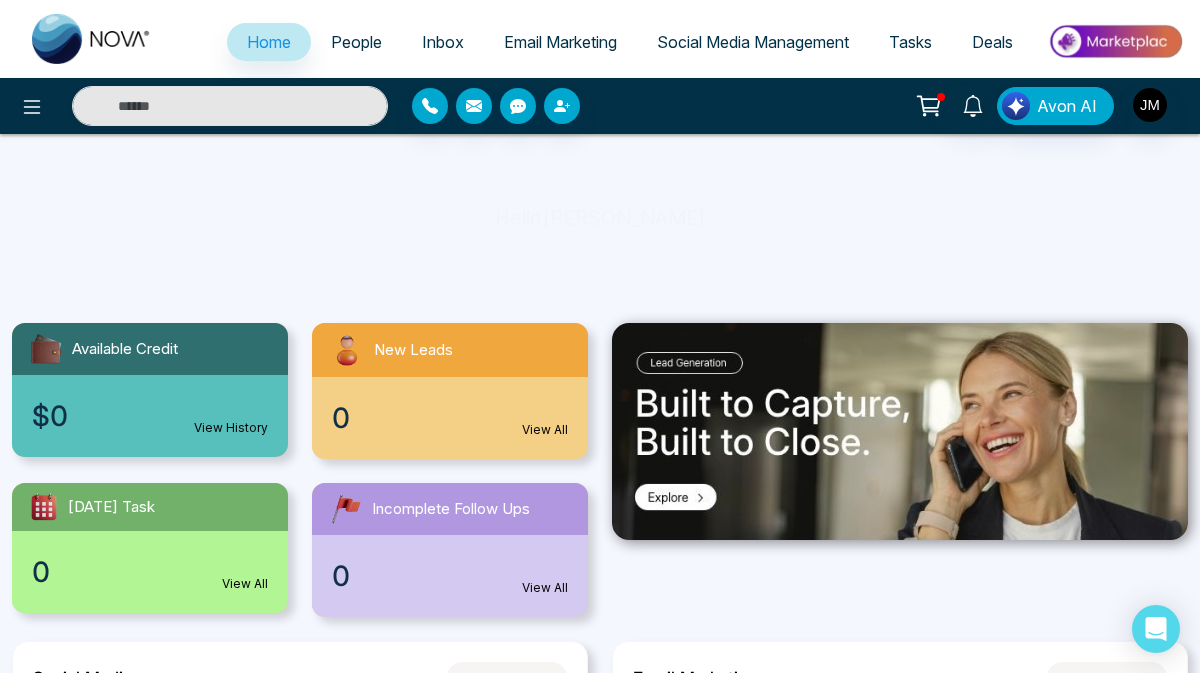 scroll, scrollTop: 0, scrollLeft: 0, axis: both 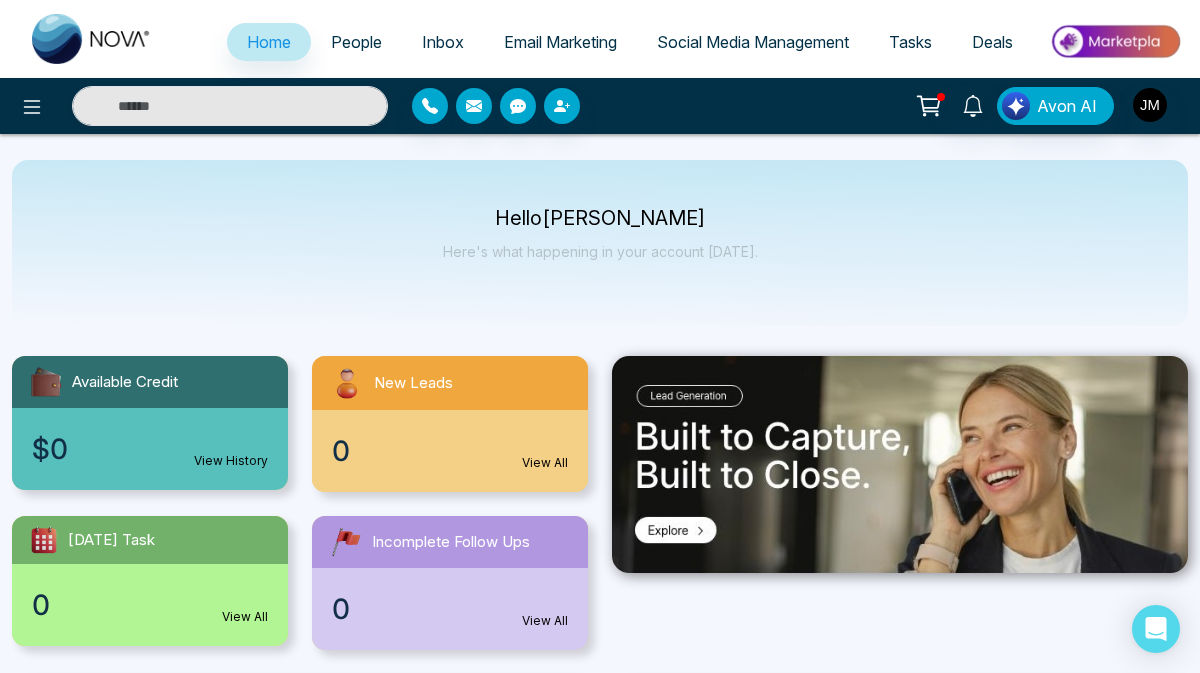 click on "0 View All" at bounding box center [450, 451] 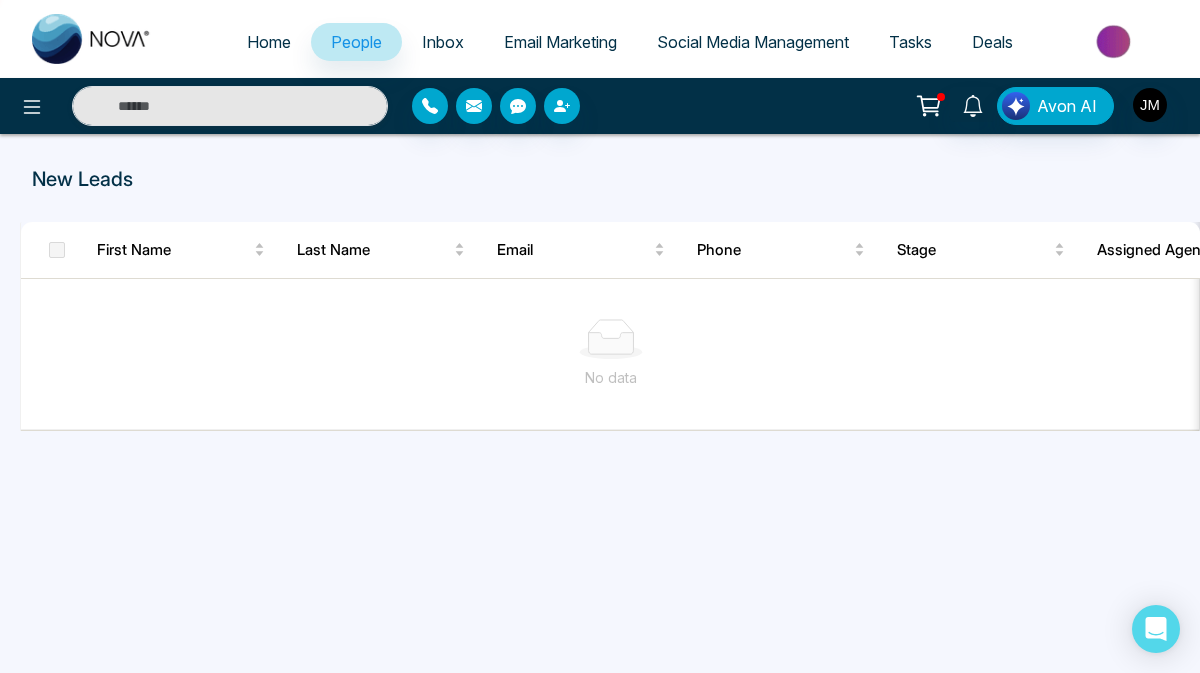 click on "Home" at bounding box center [269, 42] 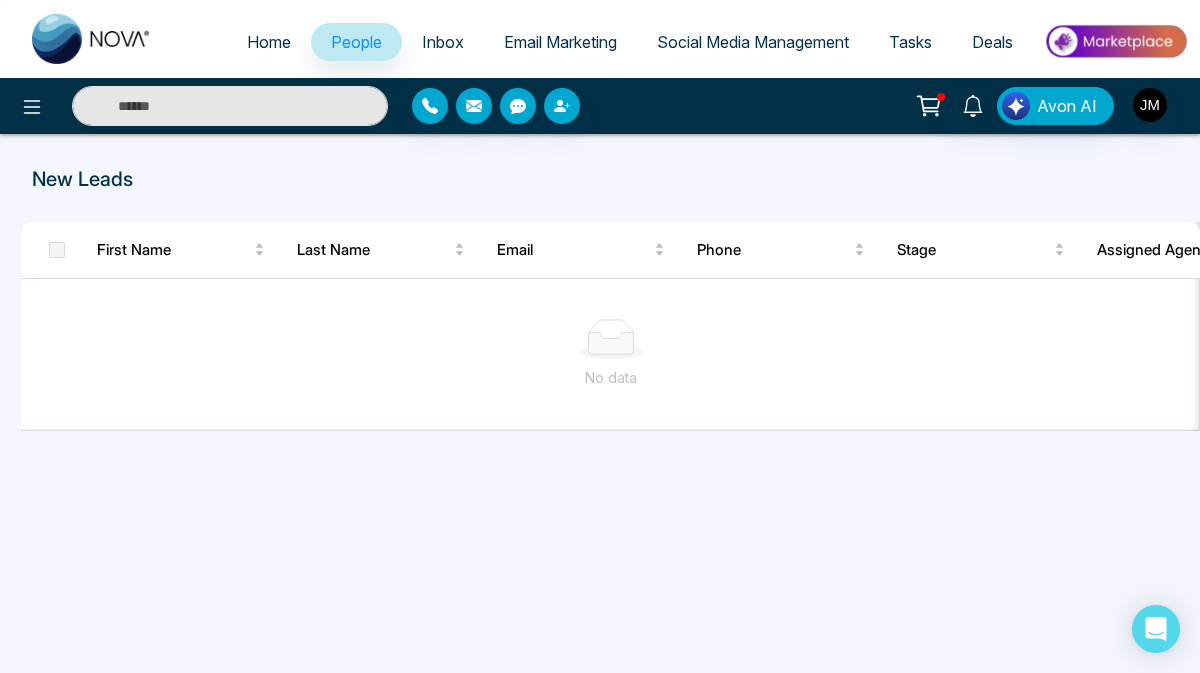 select on "*" 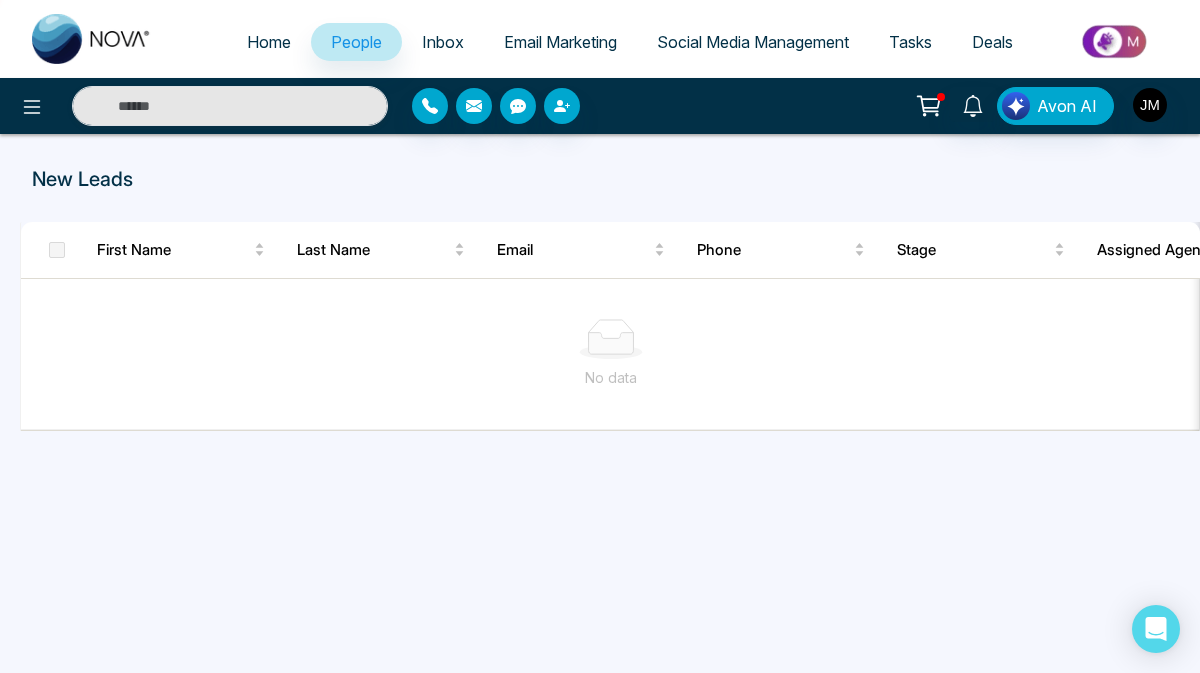 select on "*" 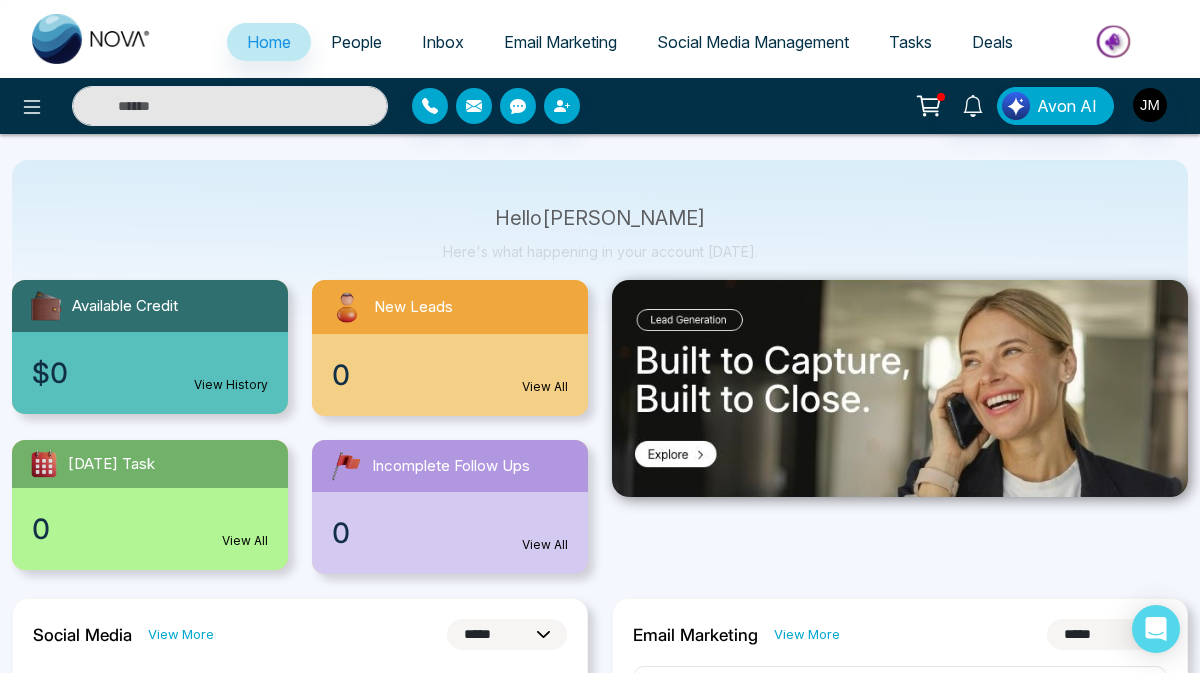 scroll, scrollTop: 75, scrollLeft: 0, axis: vertical 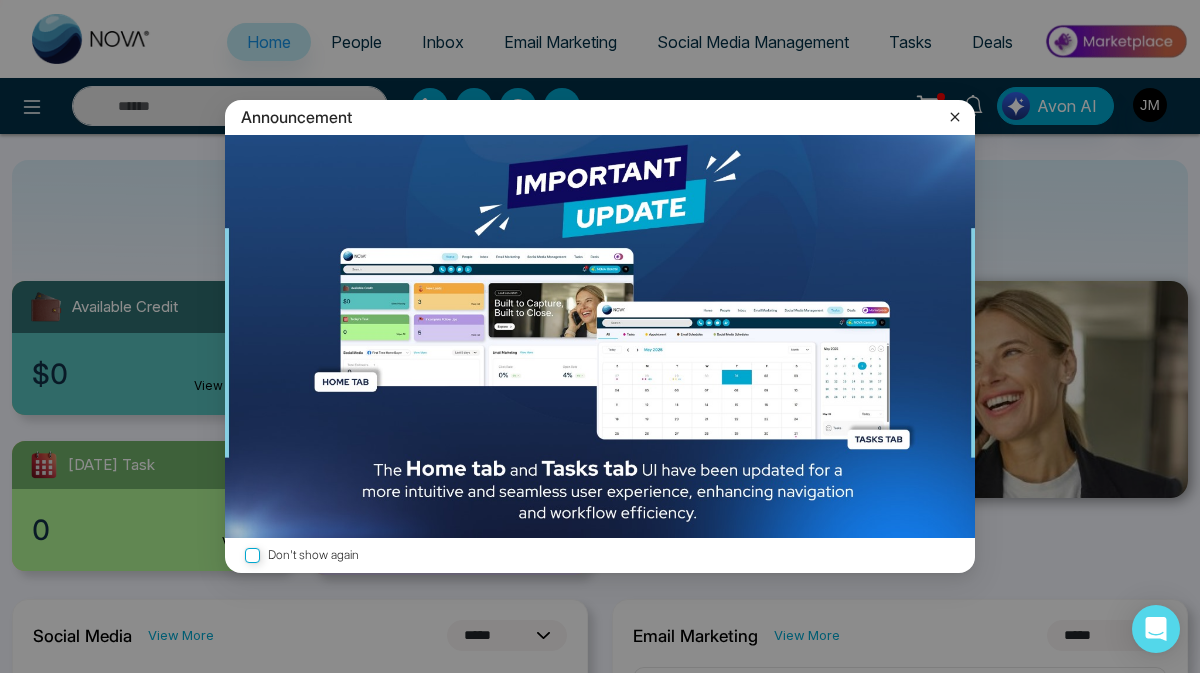 click 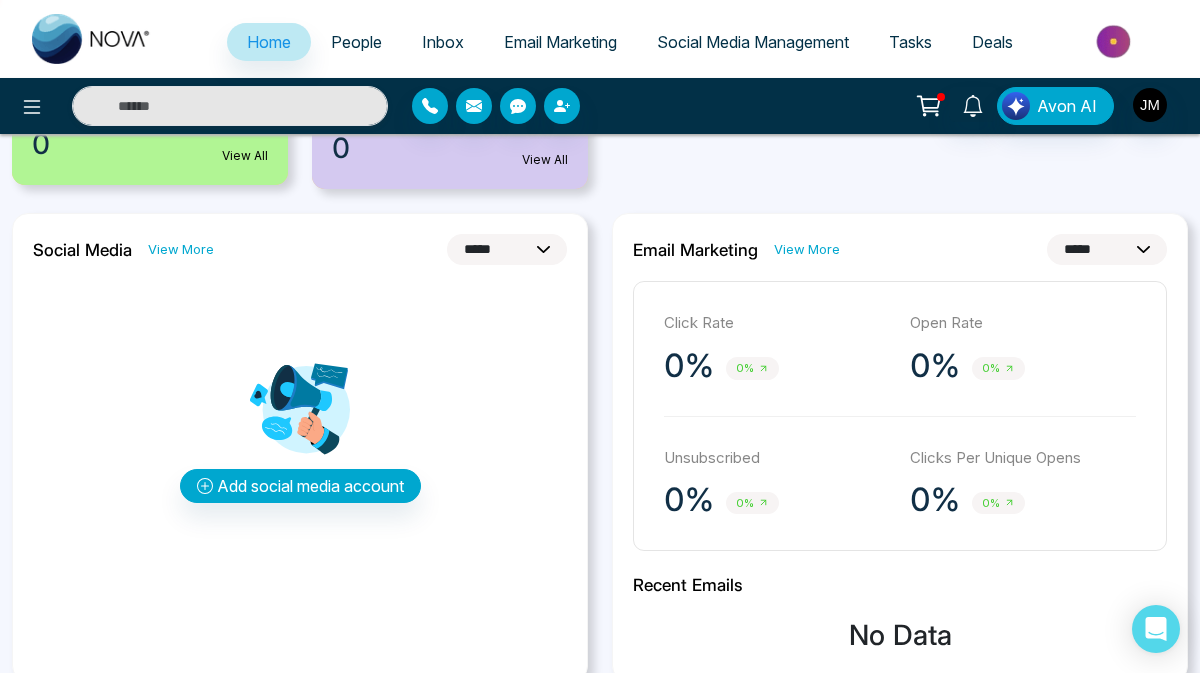 scroll, scrollTop: 460, scrollLeft: 0, axis: vertical 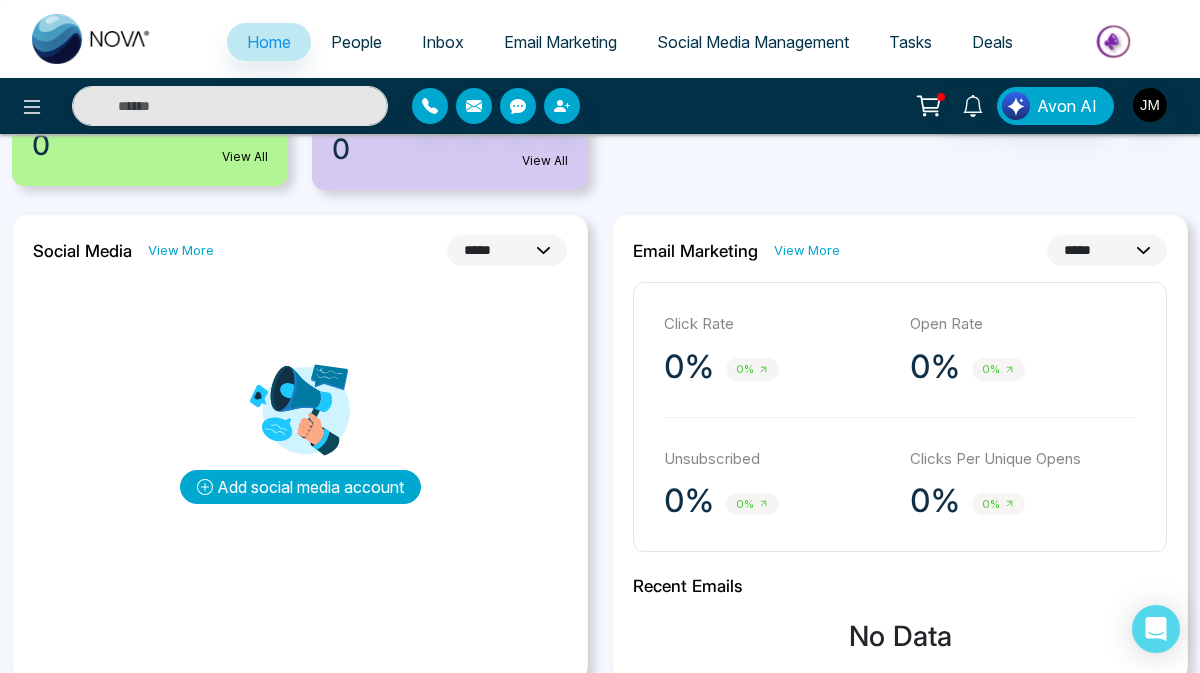 click on "Add social media account" at bounding box center (300, 487) 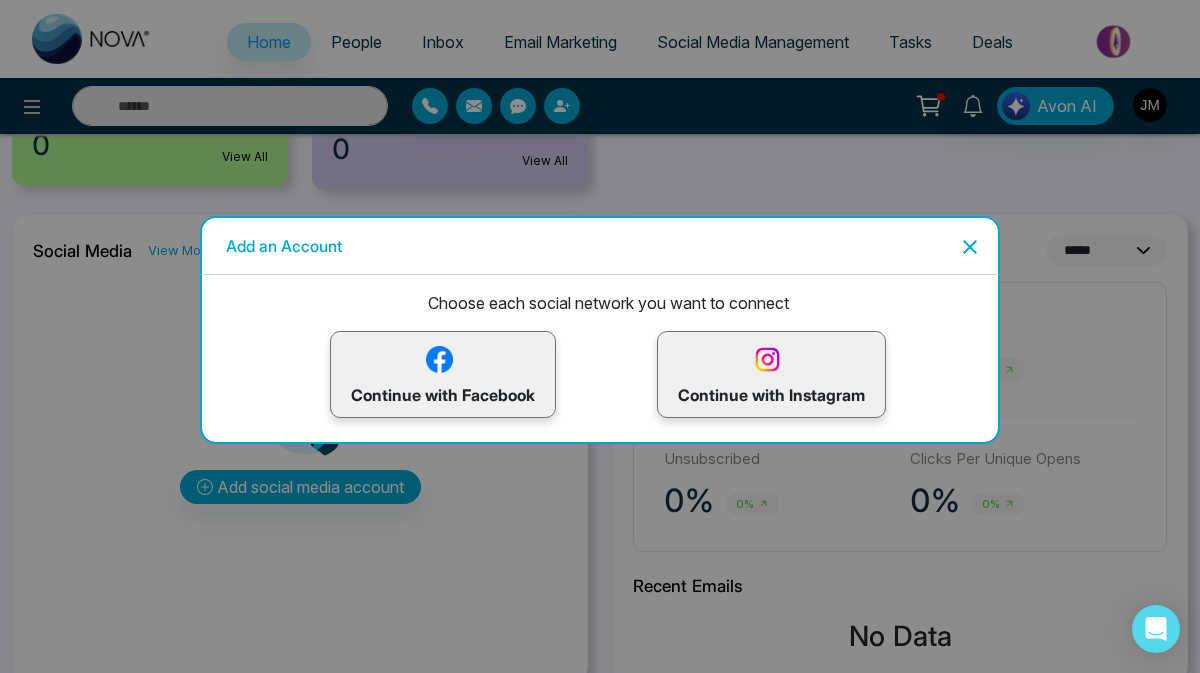 click on "Continue with Instagram" at bounding box center (771, 374) 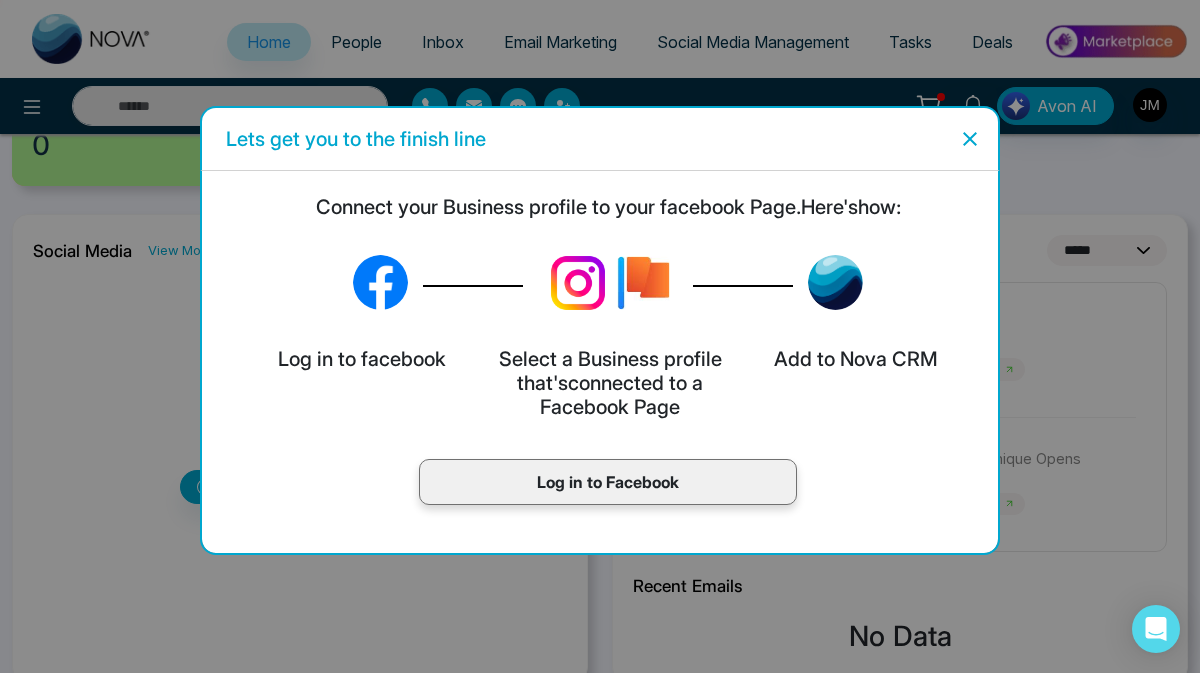 click 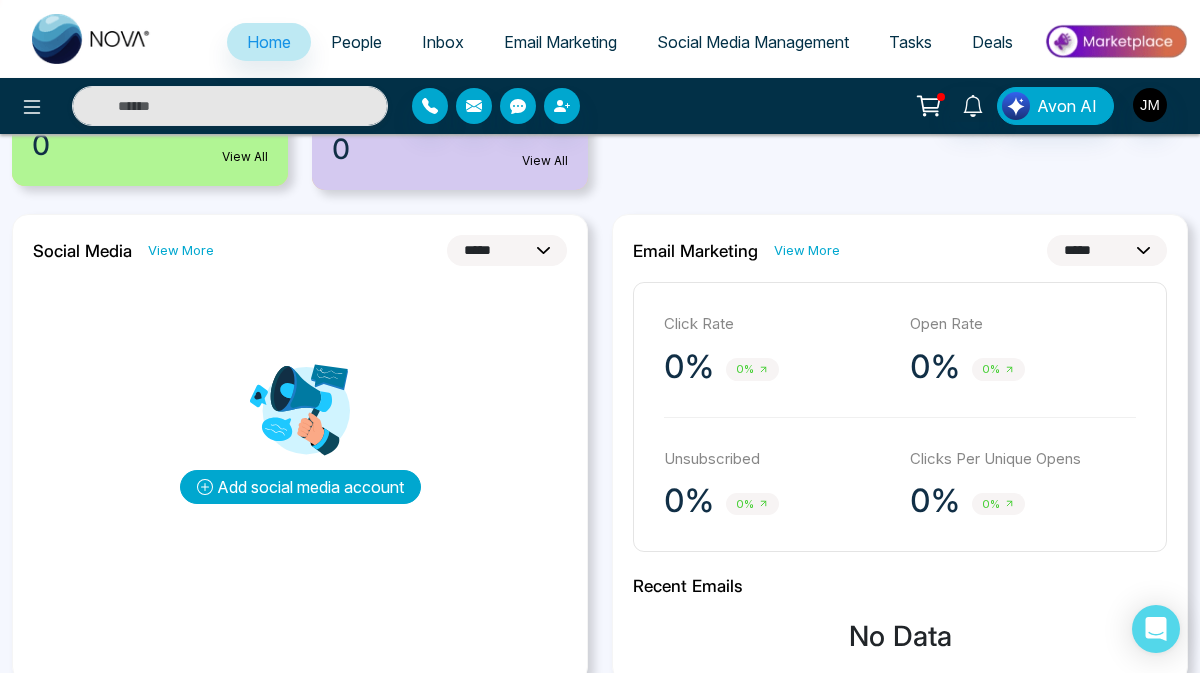 click on "Add social media account" at bounding box center (300, 487) 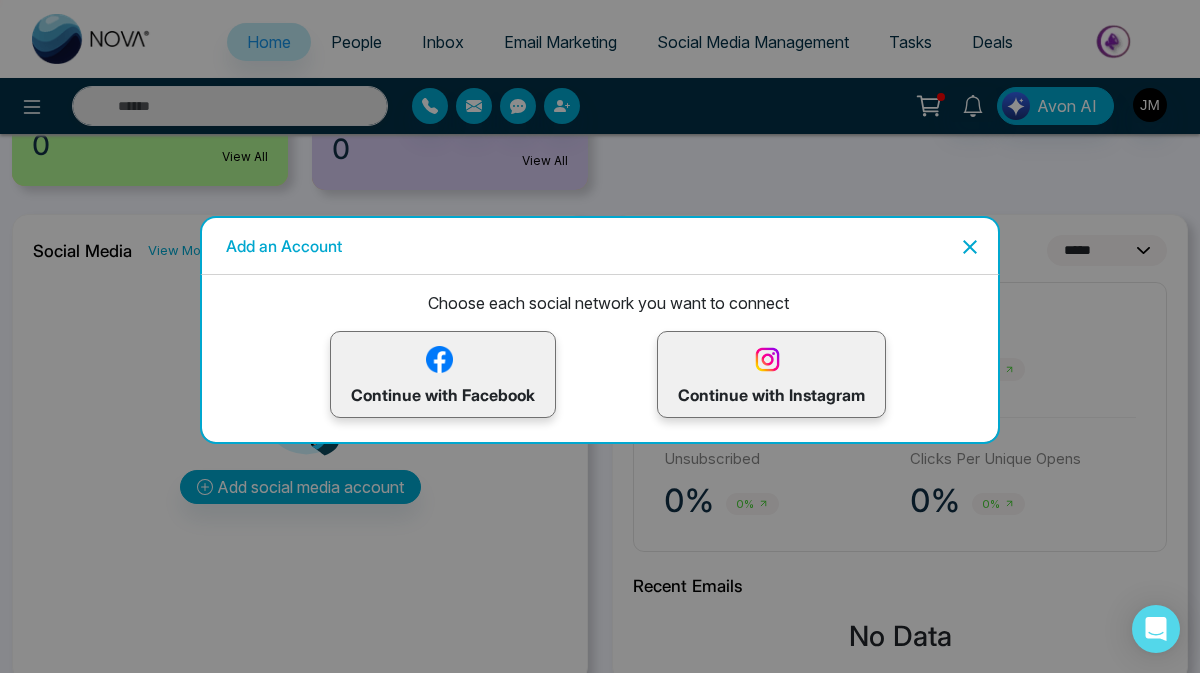 click on "Continue with Instagram" at bounding box center (771, 374) 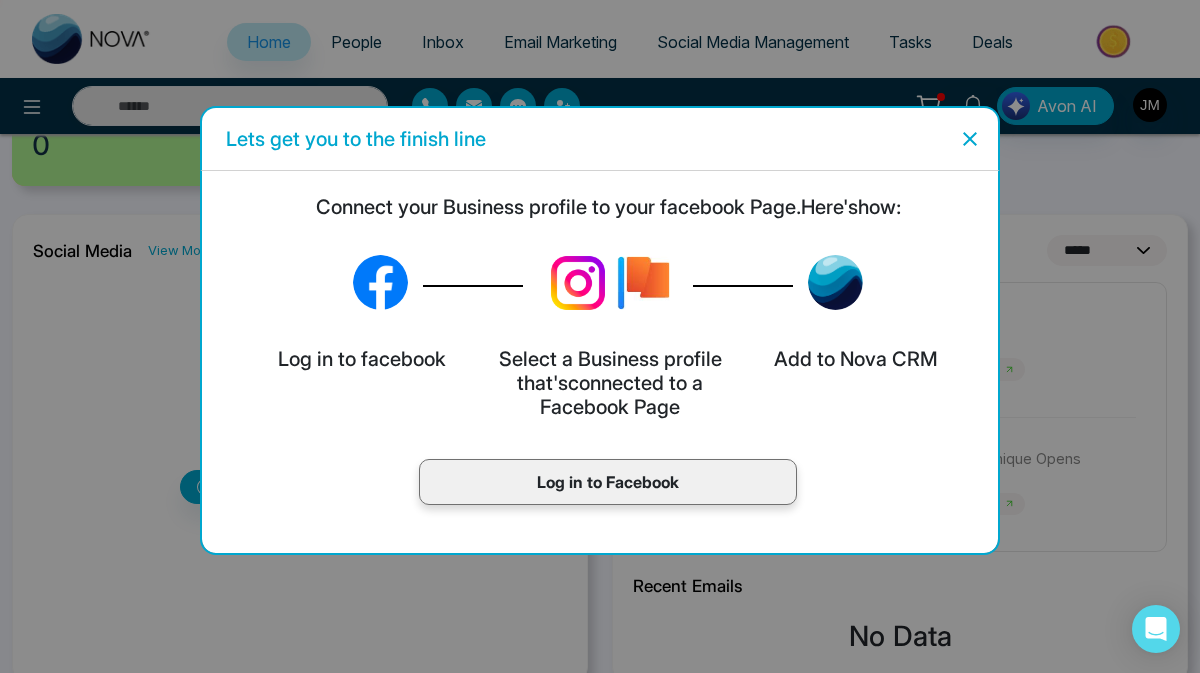 click on "Log in to Facebook" at bounding box center (608, 482) 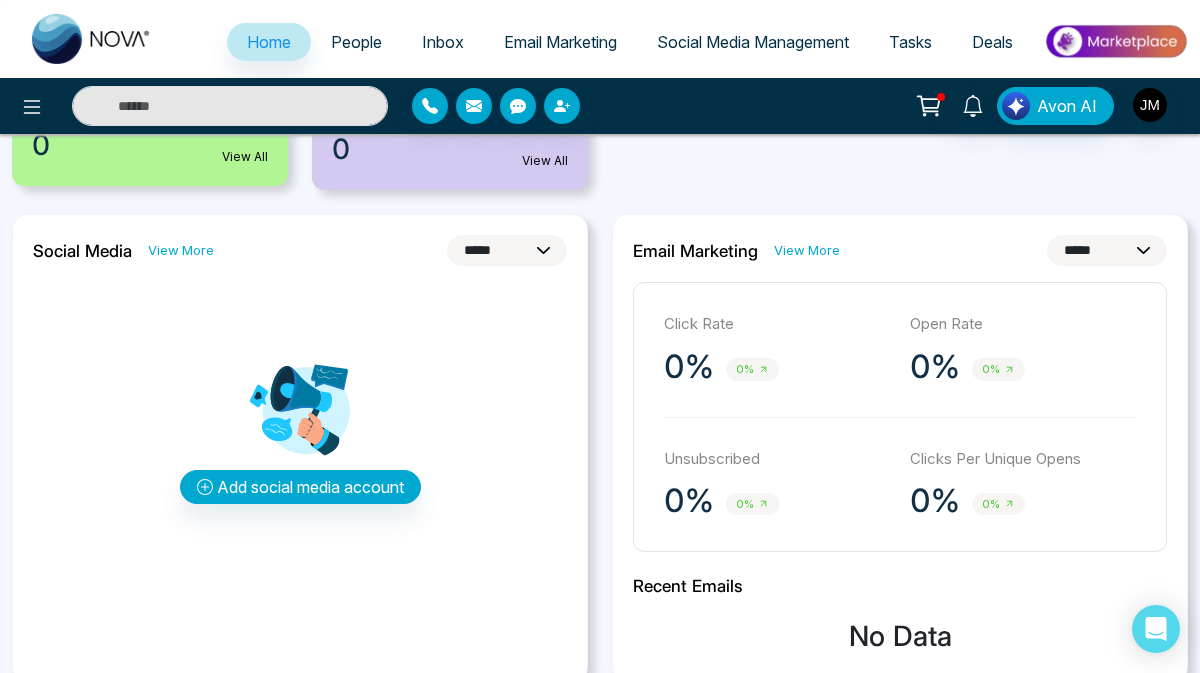 scroll, scrollTop: 0, scrollLeft: 0, axis: both 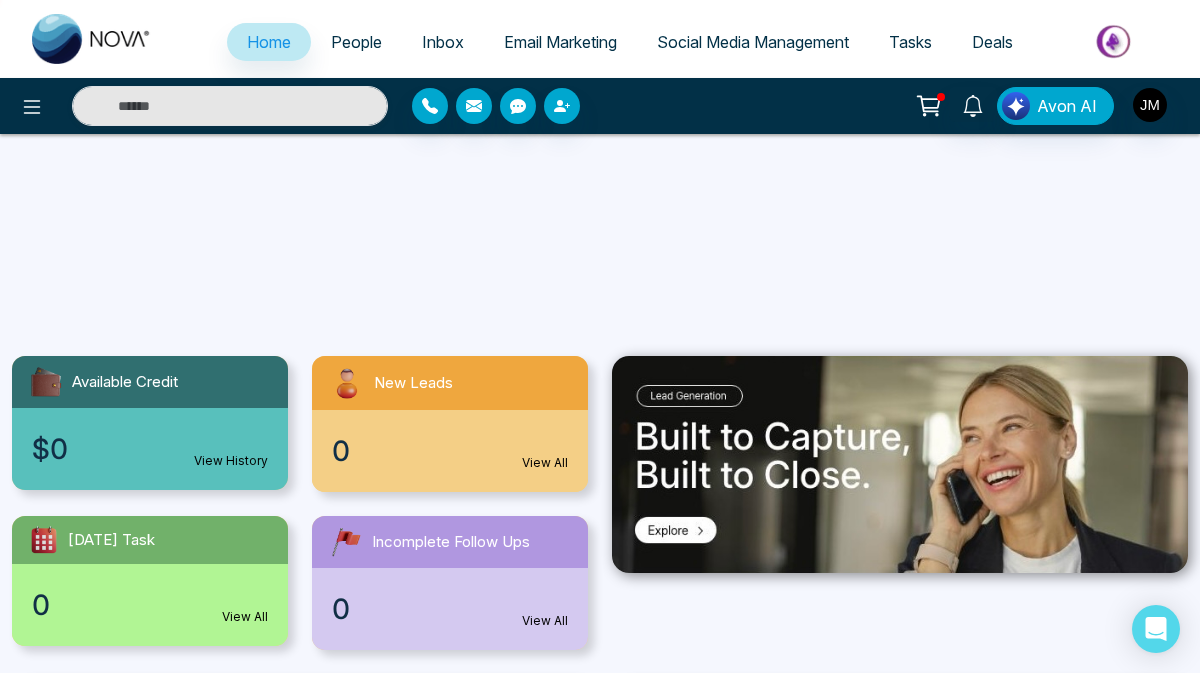 select on "*" 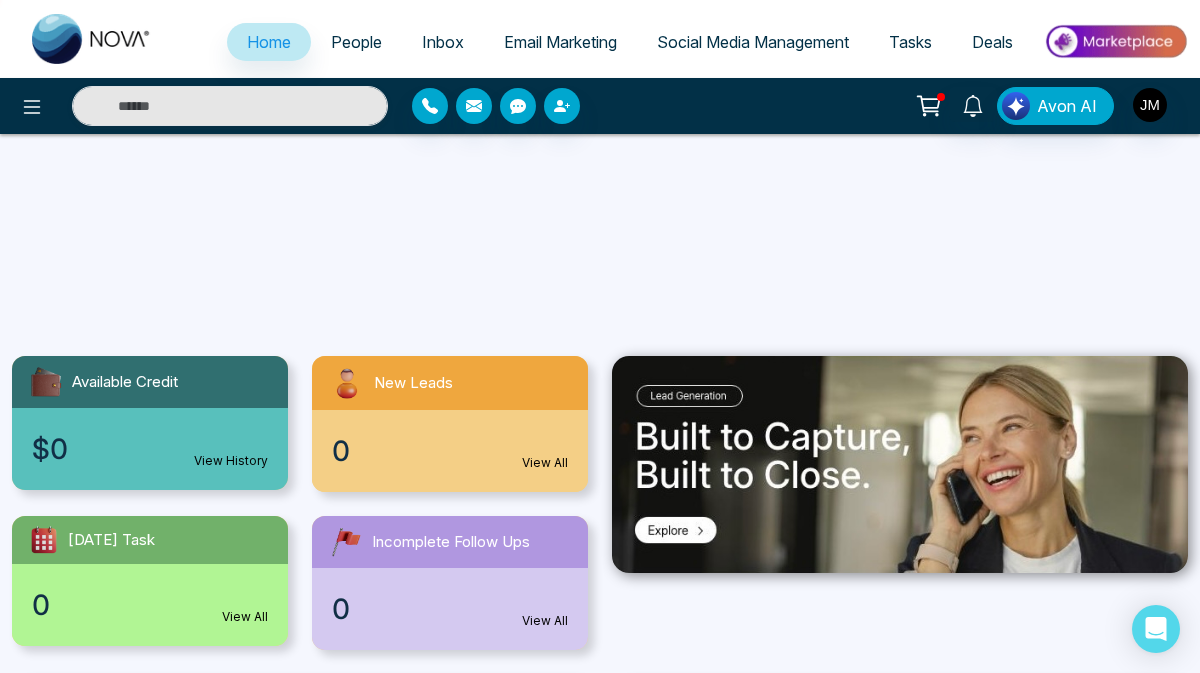 select on "*" 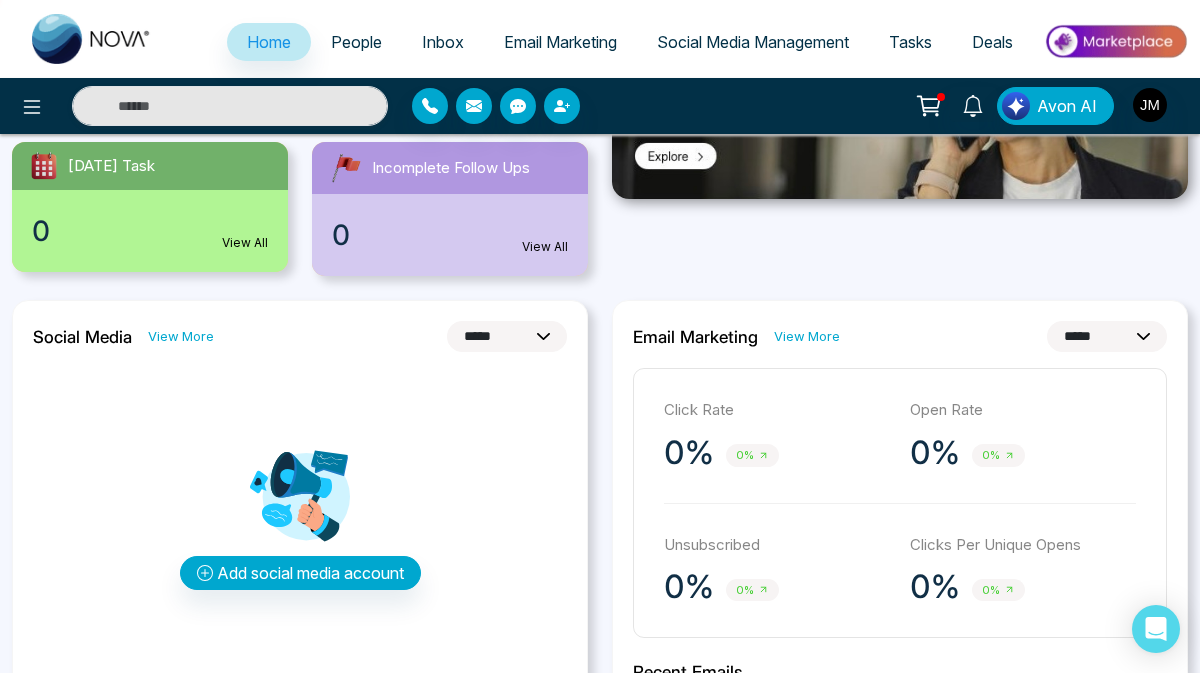 scroll, scrollTop: 408, scrollLeft: 0, axis: vertical 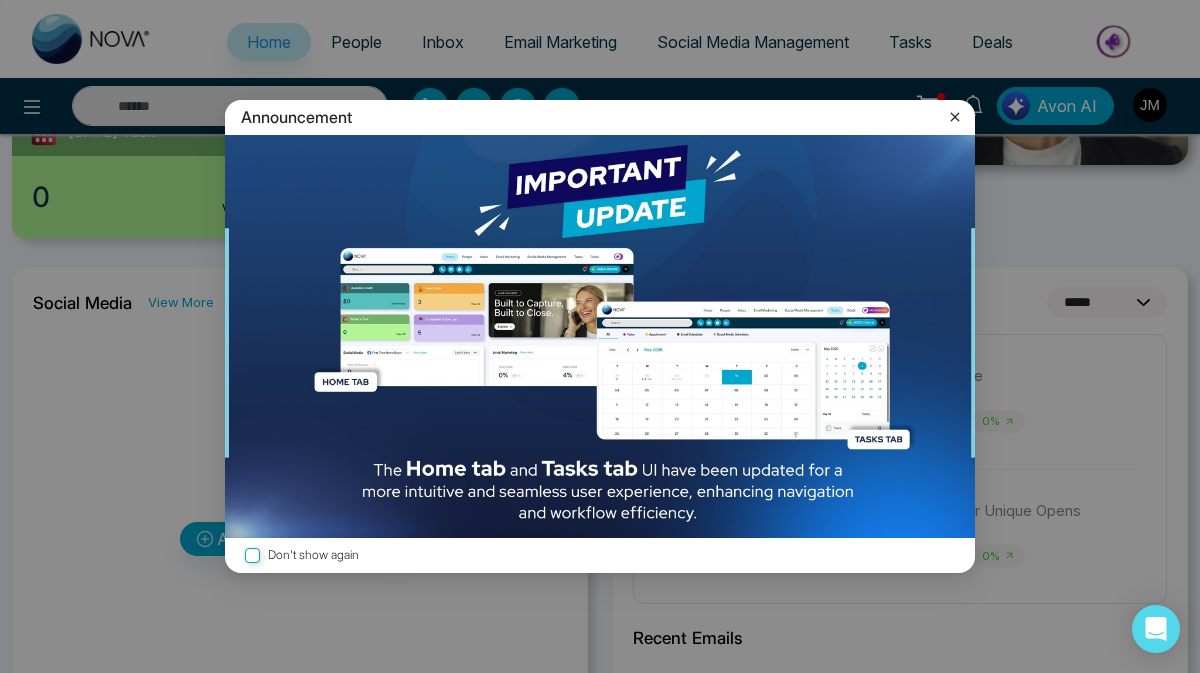 click 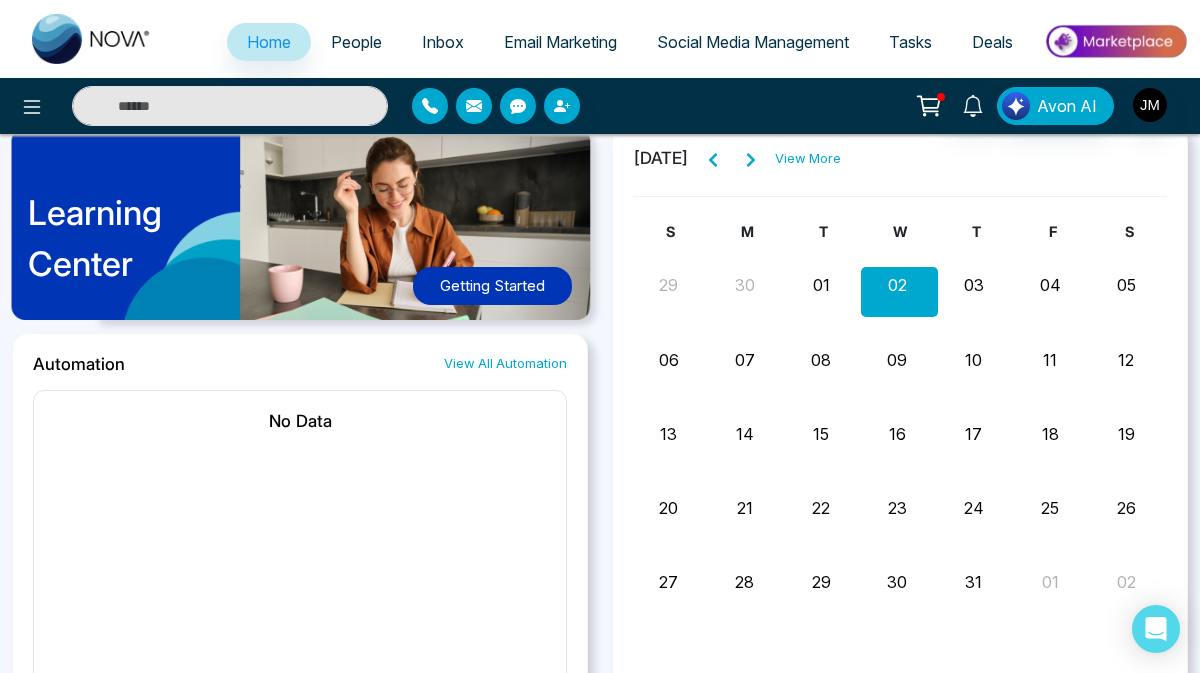 scroll, scrollTop: 1038, scrollLeft: 0, axis: vertical 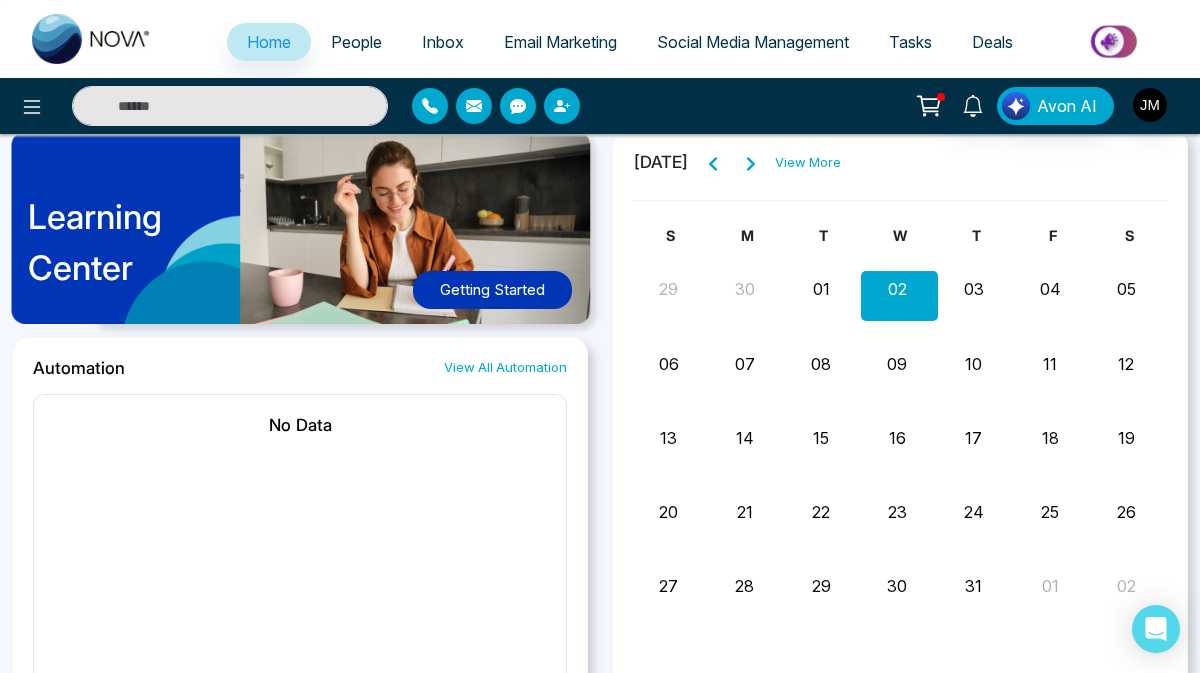 click on "Deals" at bounding box center [992, 42] 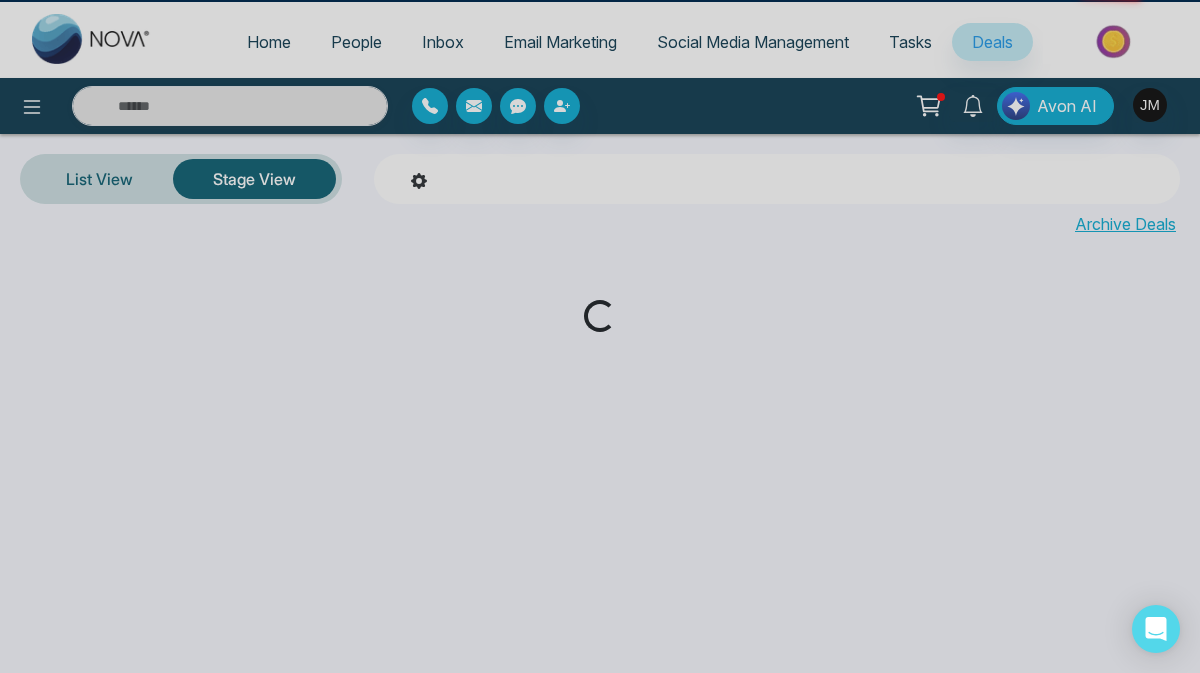 scroll, scrollTop: 0, scrollLeft: 0, axis: both 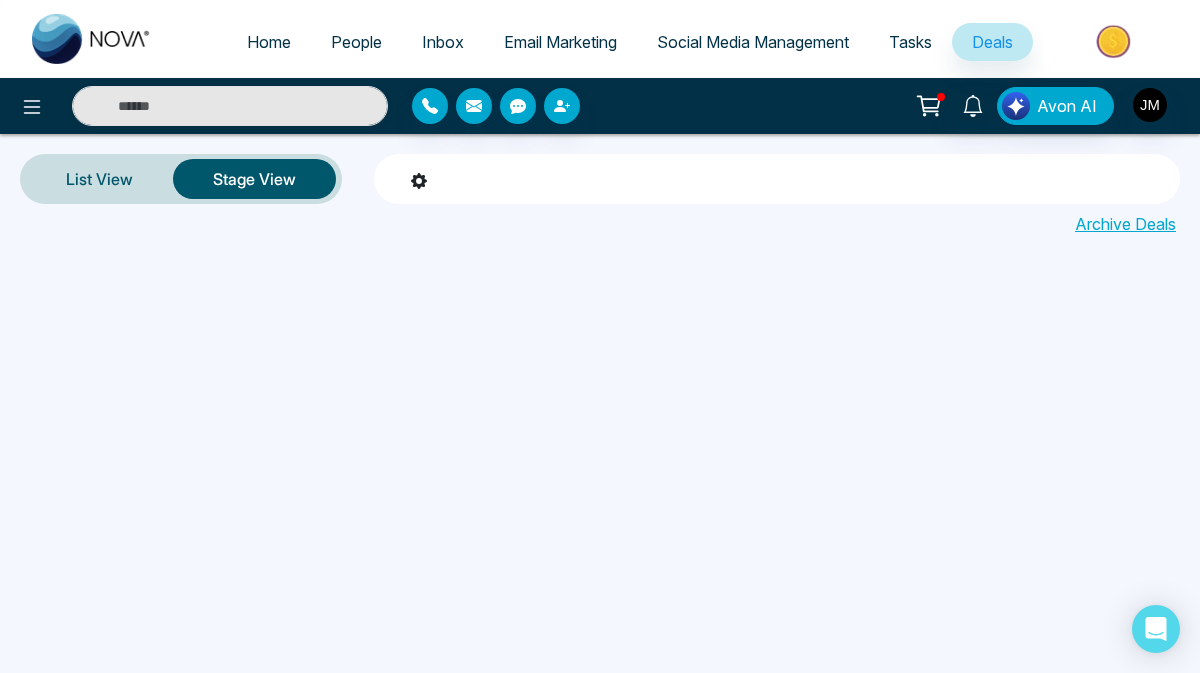 click on "Tasks" at bounding box center (910, 42) 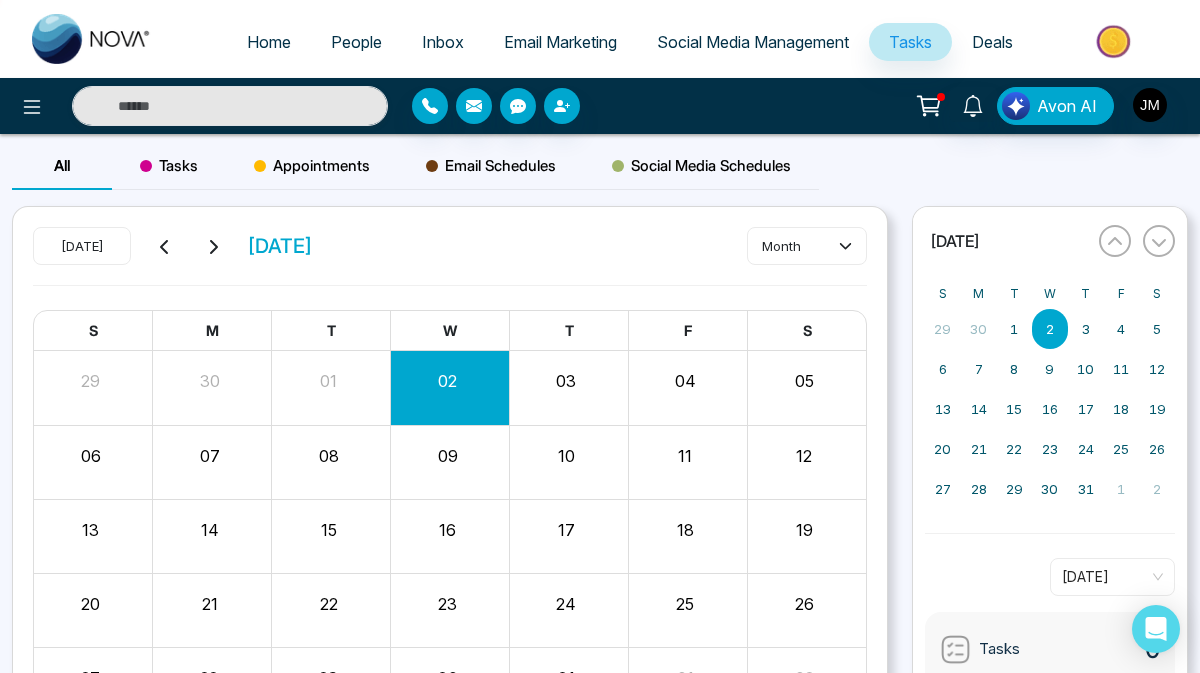 click on "Social Media Management" at bounding box center [753, 42] 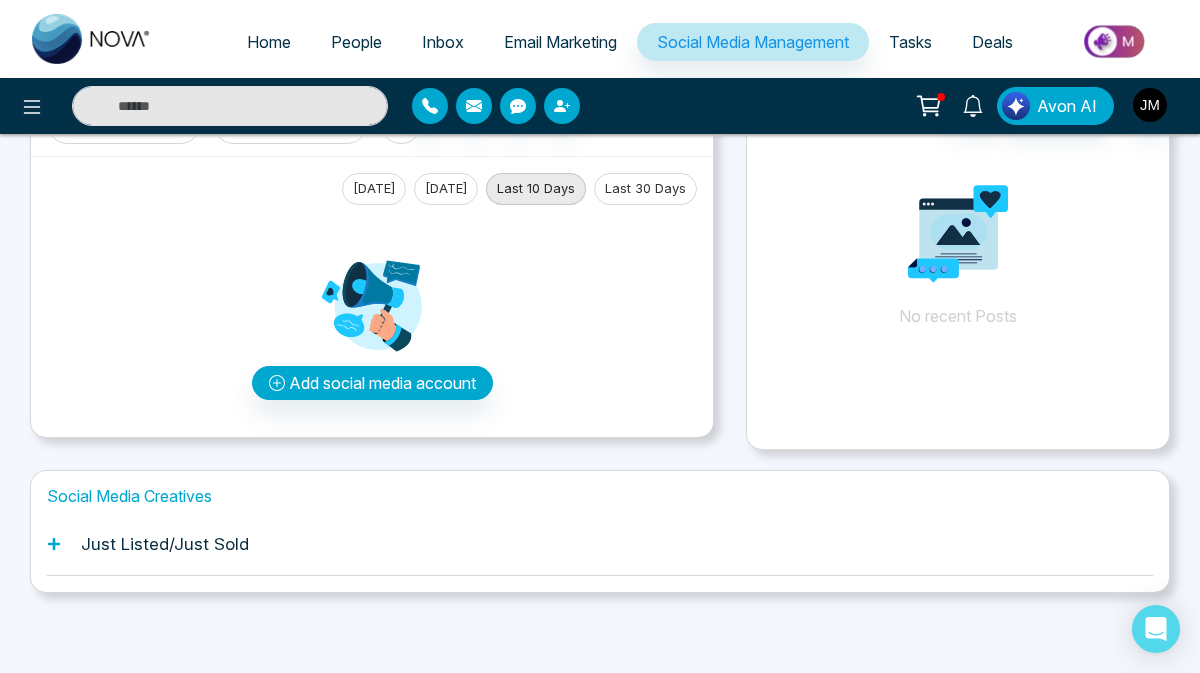 scroll, scrollTop: 123, scrollLeft: 0, axis: vertical 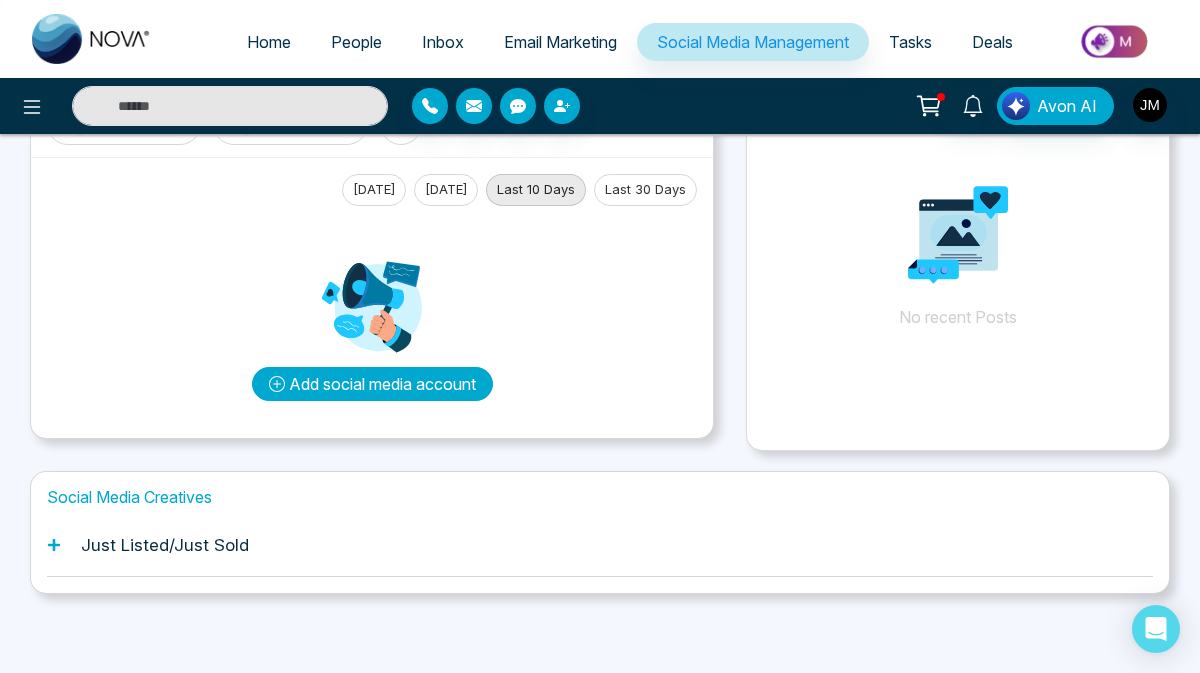 click on "Add social media account" at bounding box center (372, 384) 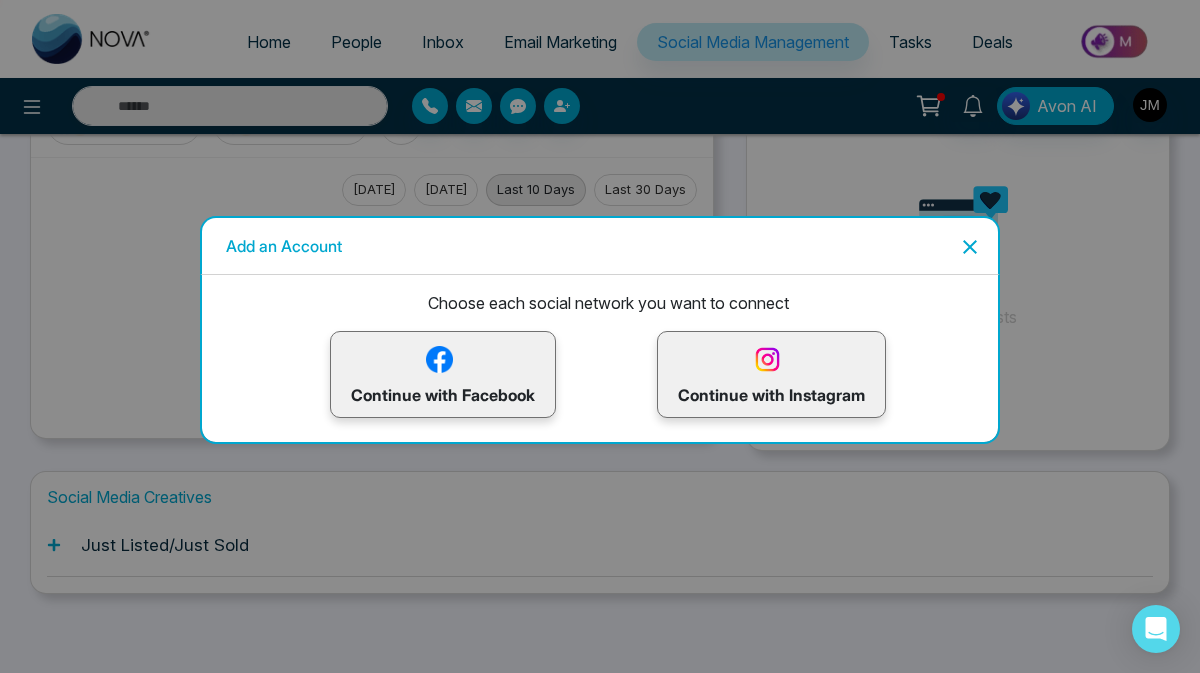 click on "Continue with Instagram" at bounding box center [771, 374] 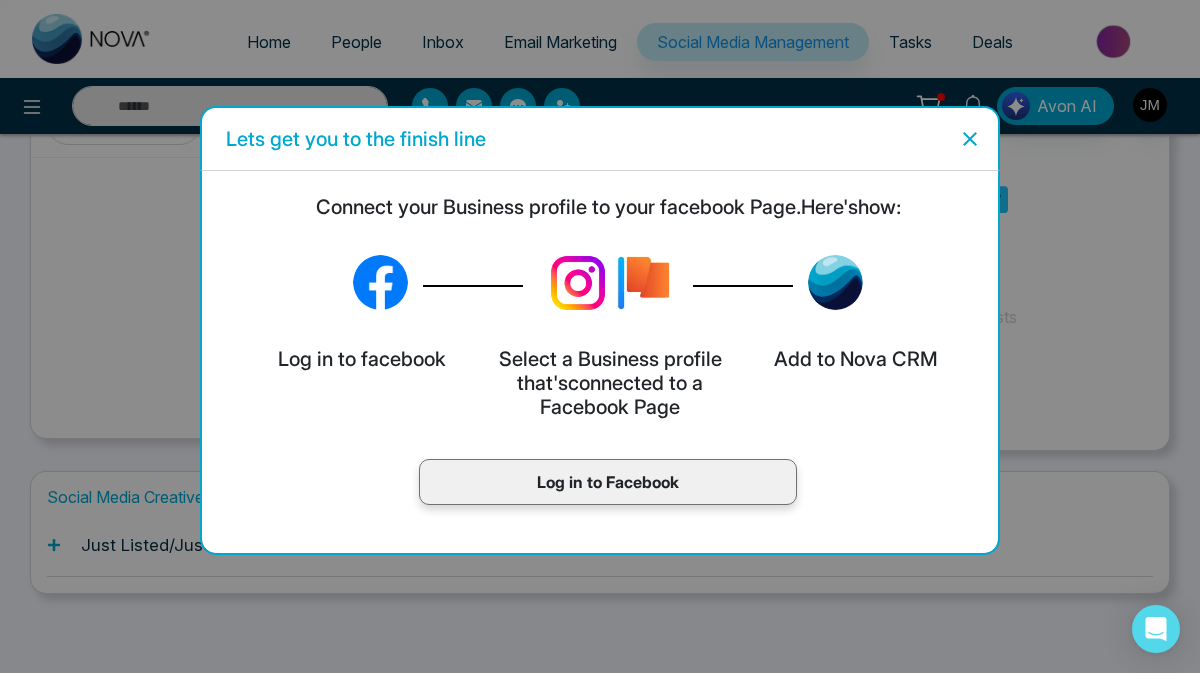 click 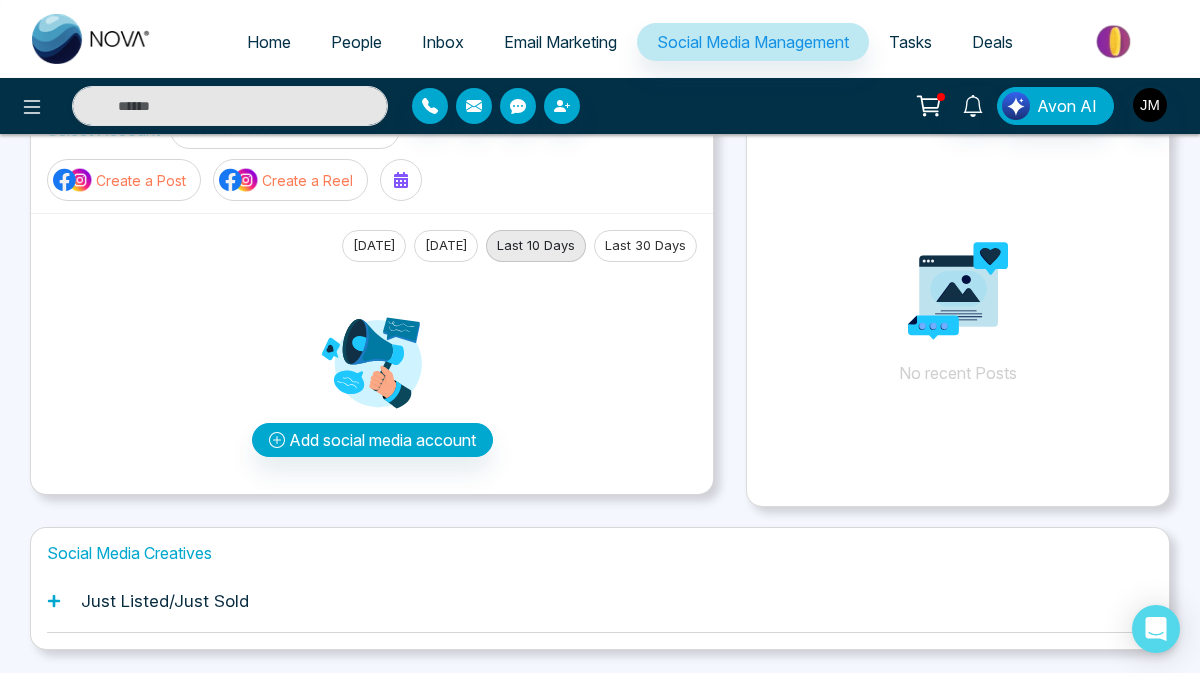 scroll, scrollTop: 56, scrollLeft: 0, axis: vertical 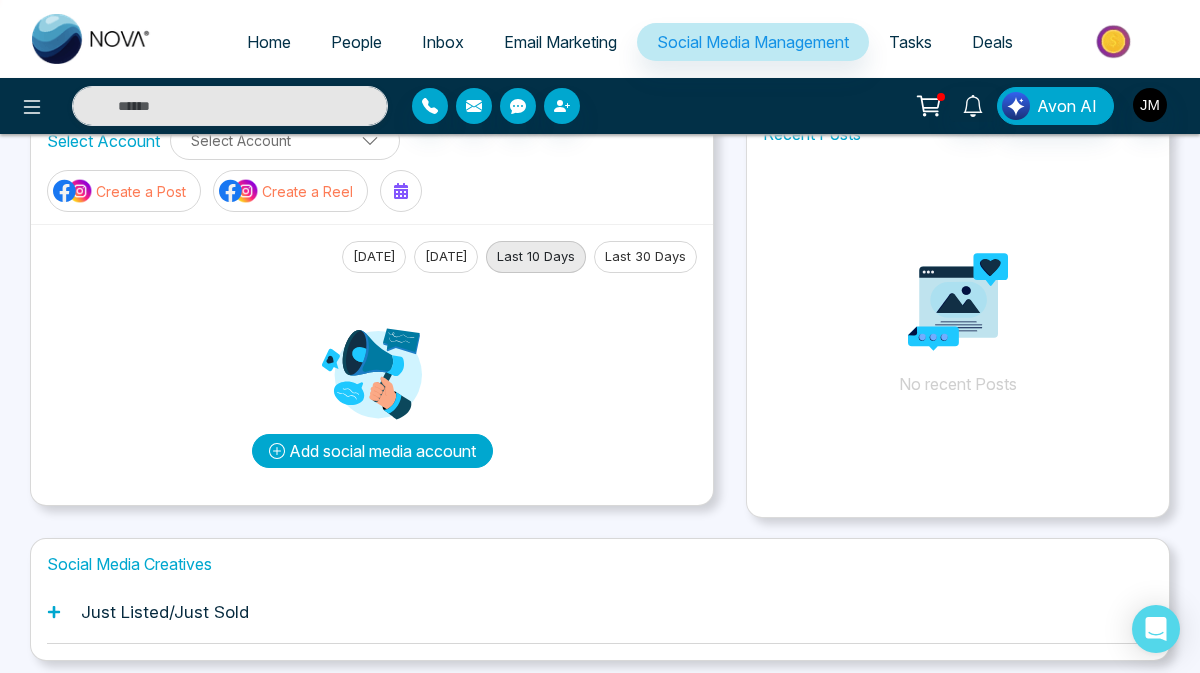 click on "Add social media account" at bounding box center [372, 451] 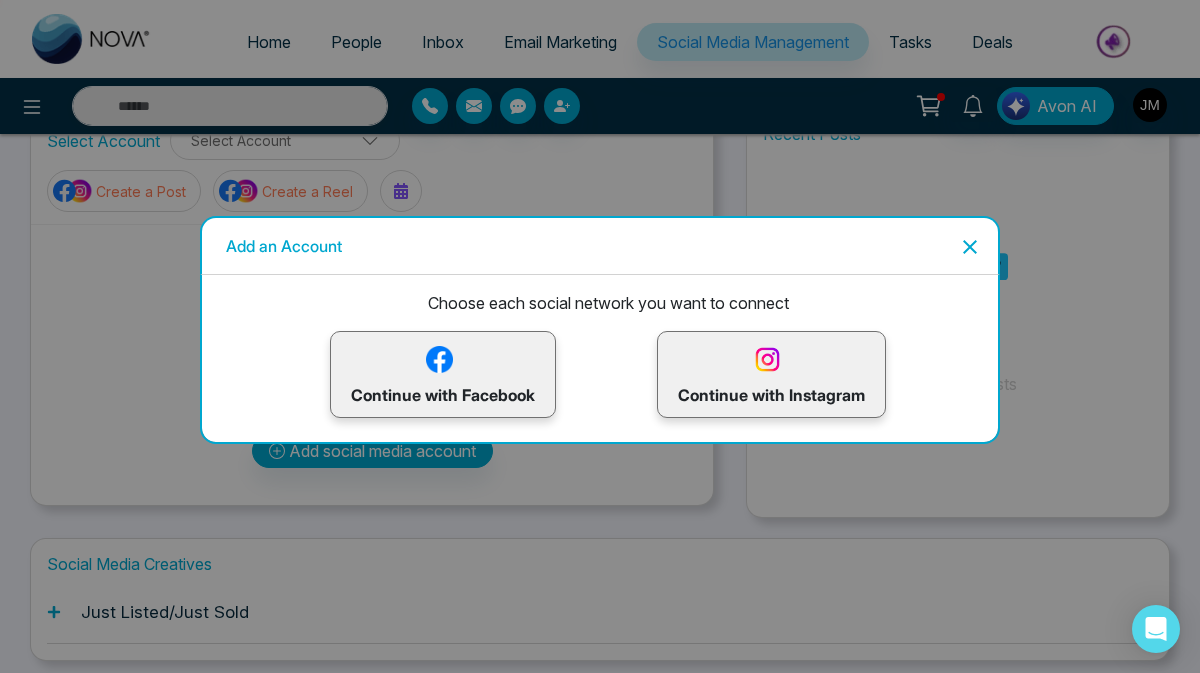 click on "Continue with Instagram" at bounding box center (771, 374) 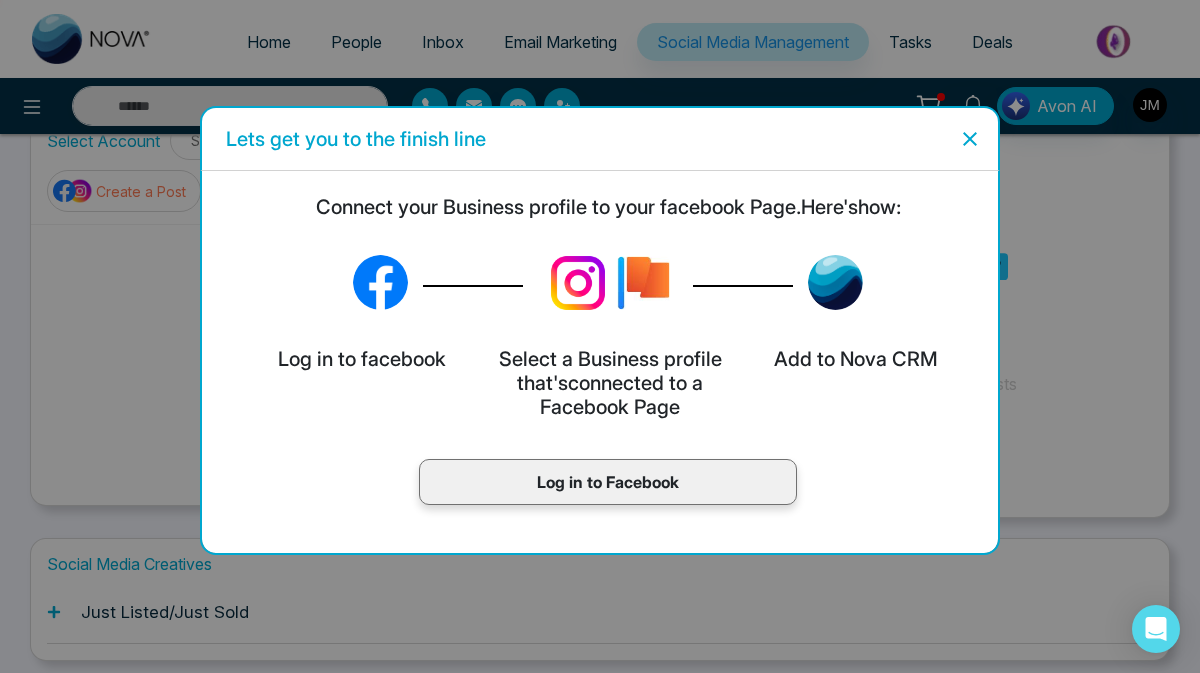 click 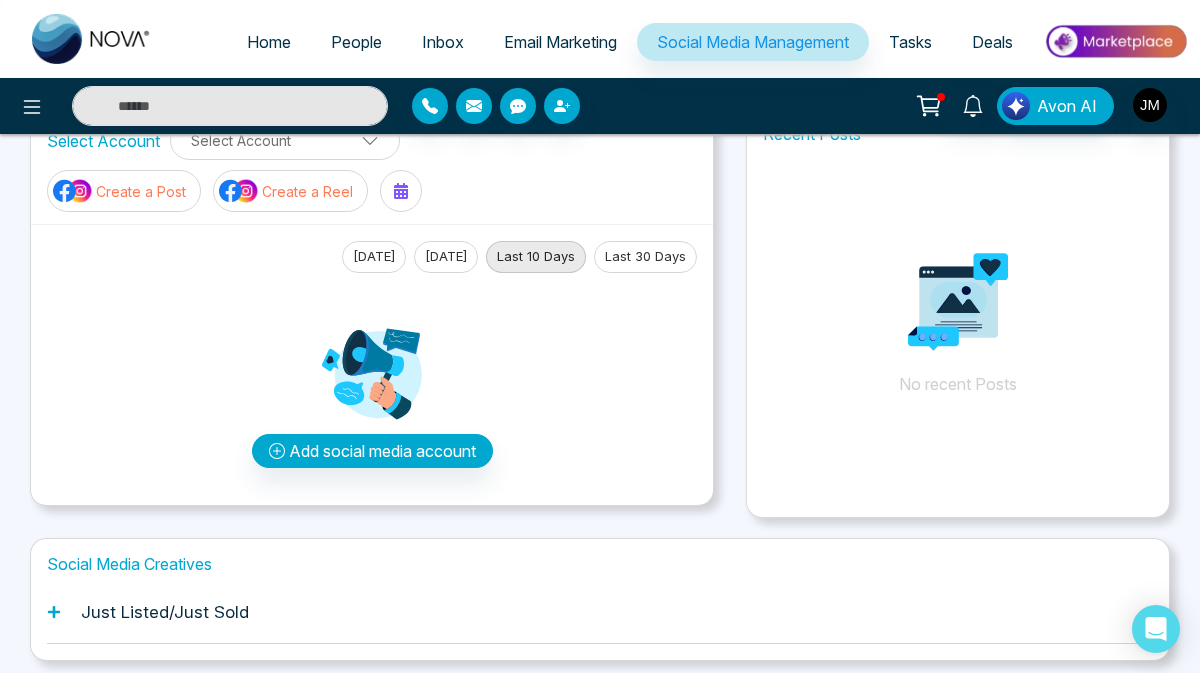 click on "Create a Reel" at bounding box center (307, 191) 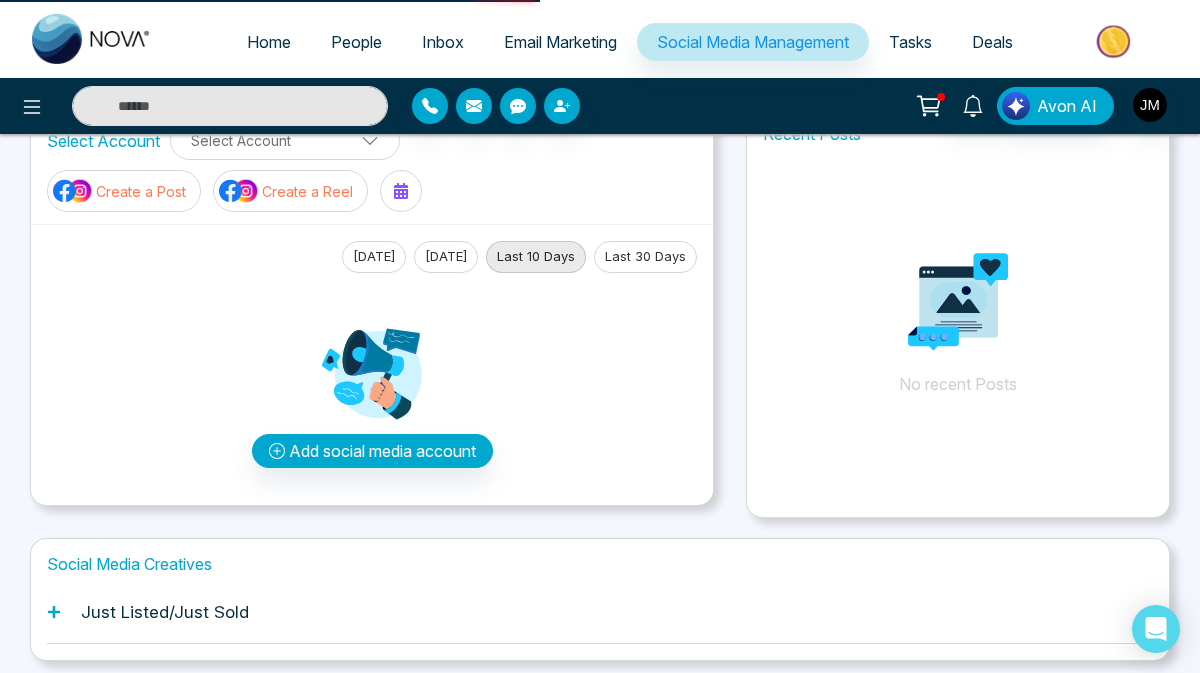 scroll, scrollTop: 0, scrollLeft: 0, axis: both 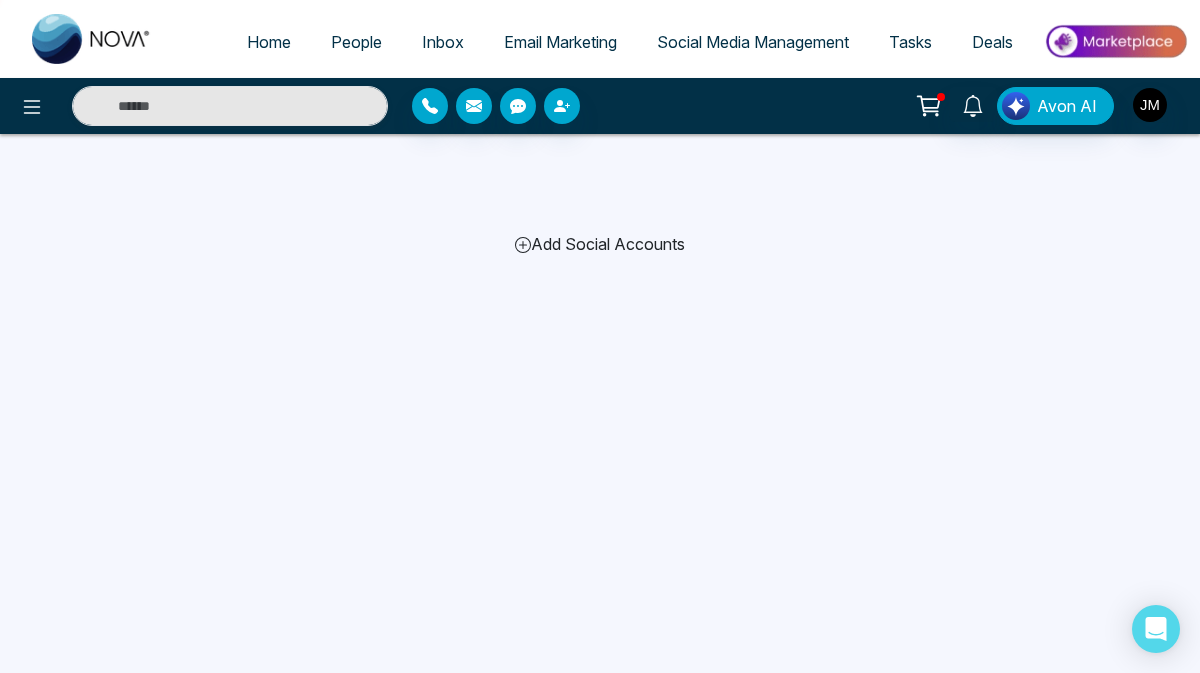 click on "Add Social Accounts" at bounding box center [600, 244] 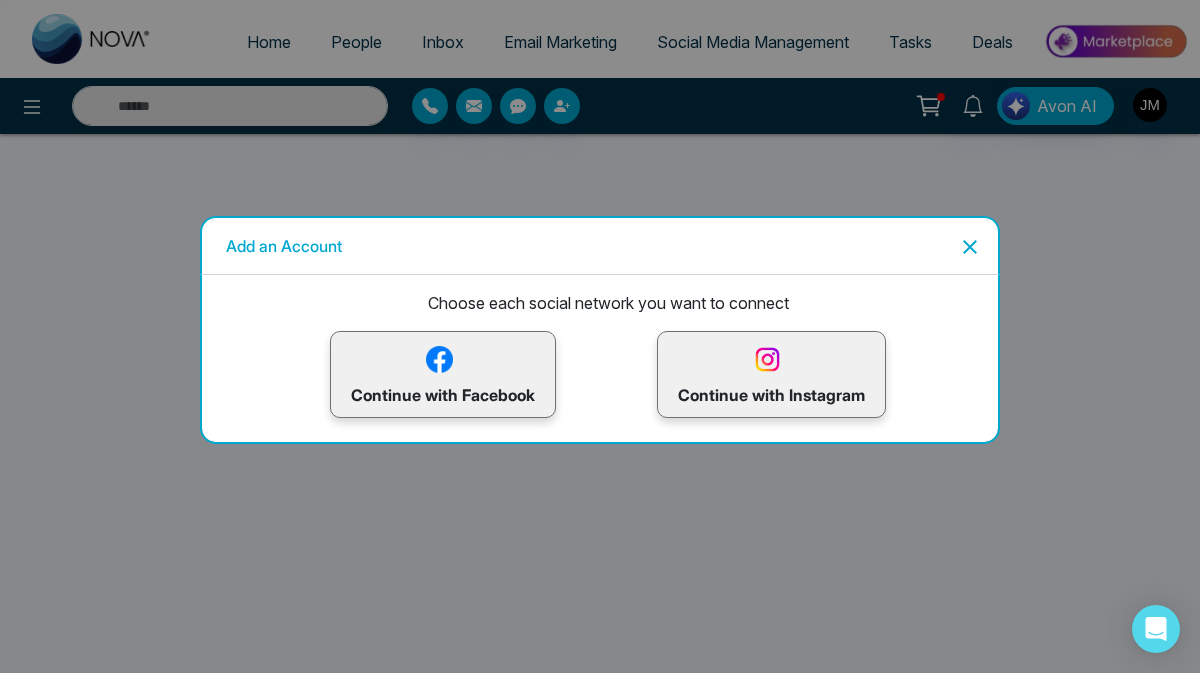 click on "Choose each social network you want to connect Continue with Facebook  Continue with Instagram" at bounding box center [600, 358] 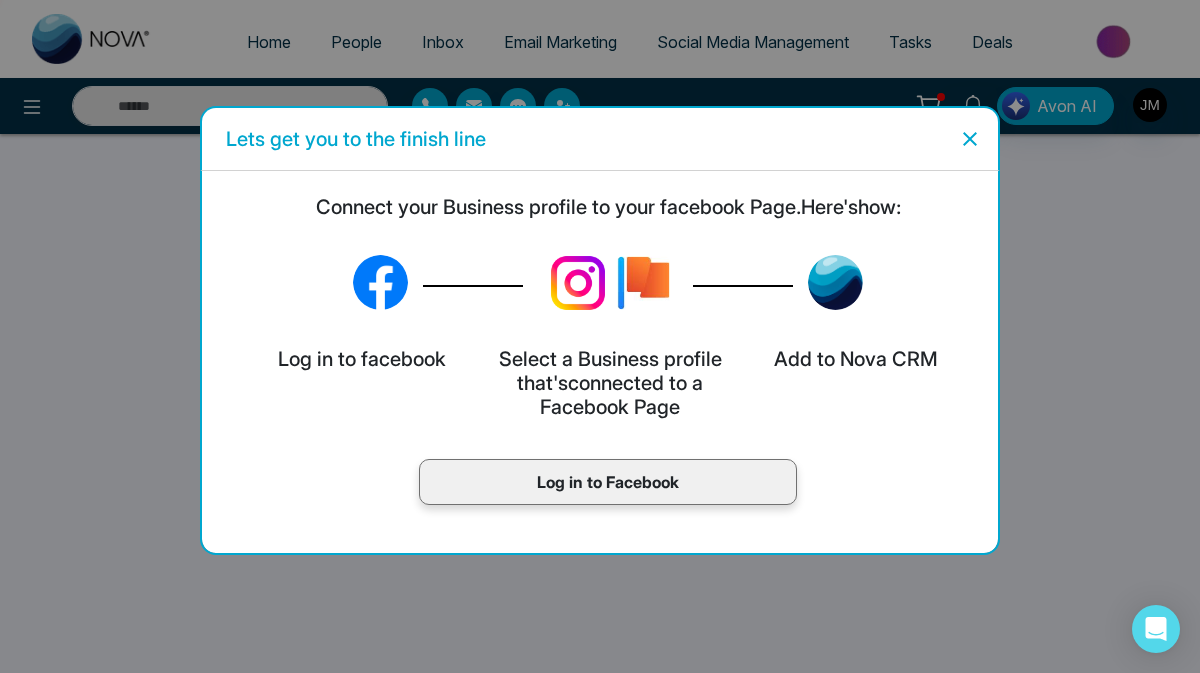 click 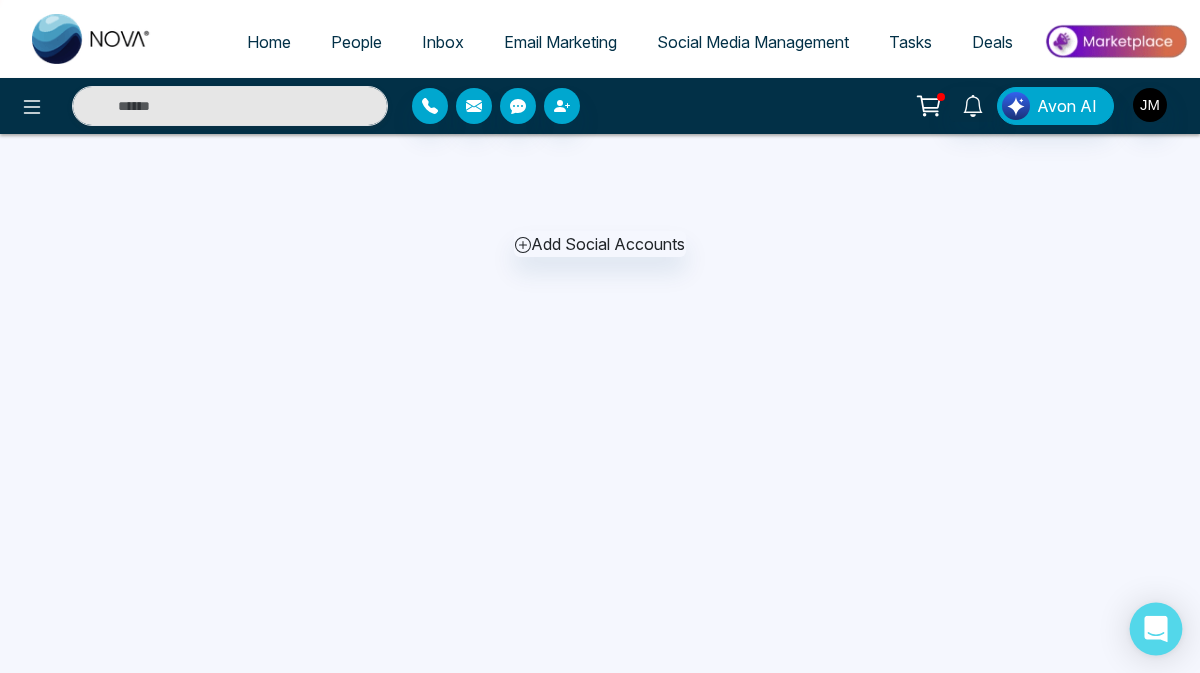 click 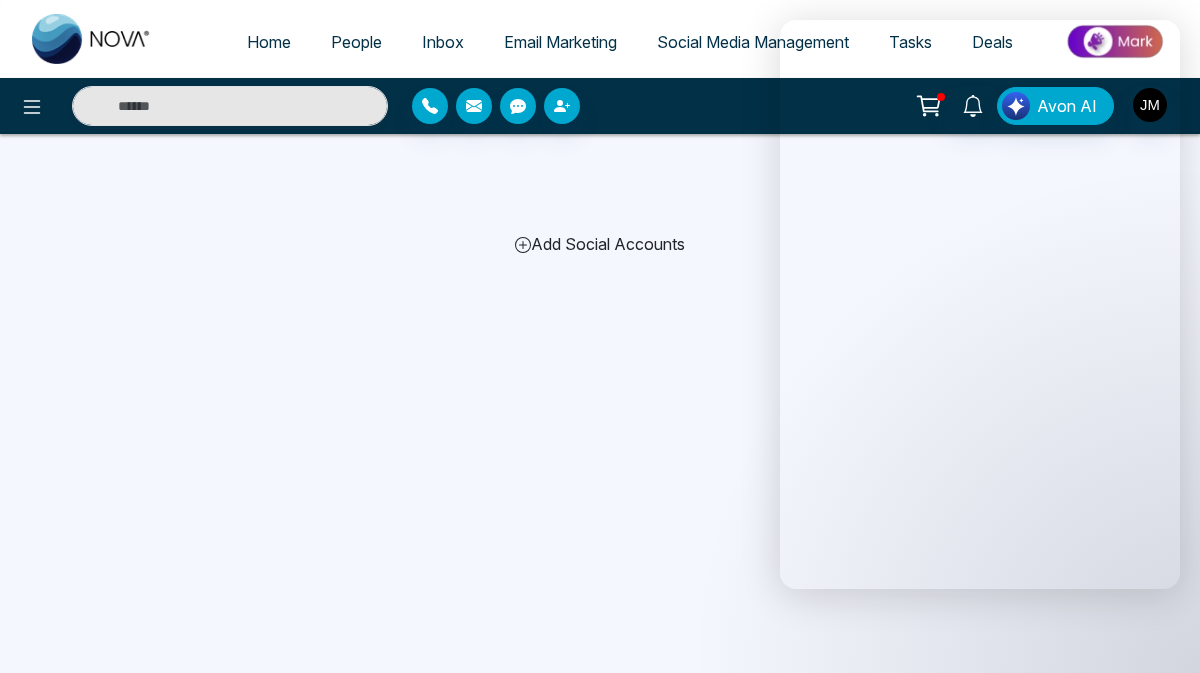click on "Add Social Accounts" at bounding box center [600, 244] 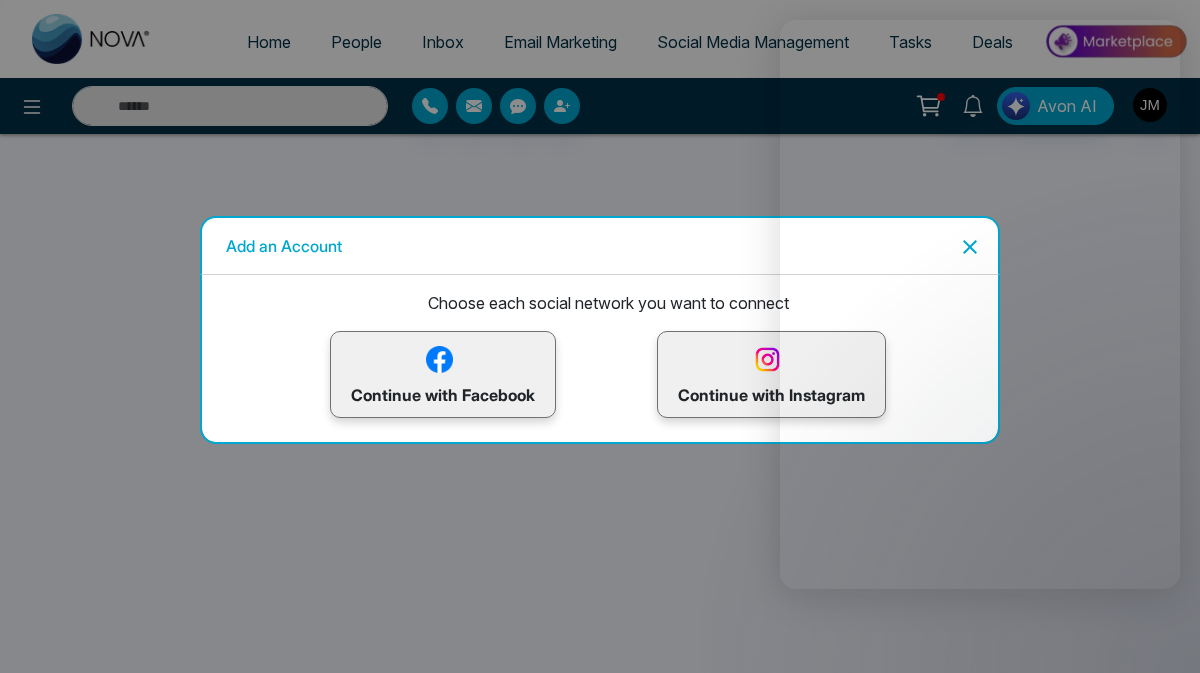 click on "Continue with Facebook" at bounding box center (443, 374) 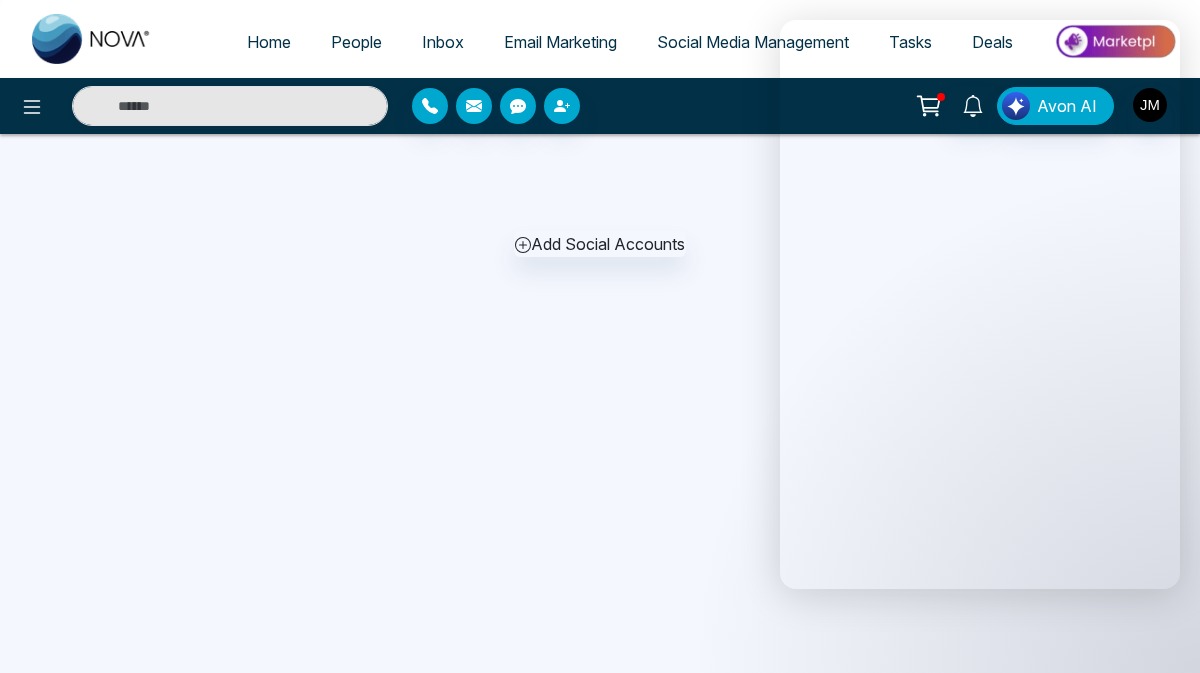 click on "Home People Inbox Email Marketing Social Media Management Tasks Deals Avon AI  Add Social Accounts   Add an Account Choose each social network you want to connect Continue with Facebook  Continue with Instagram   Lets get you to the finish line Connect your Business profile to your facebook Page.  Here's  how: Log in to facebook Select a Business profile  that's   connected to a  Facebook Page Add to Nova CRM Log in to Facebook" at bounding box center [600, 336] 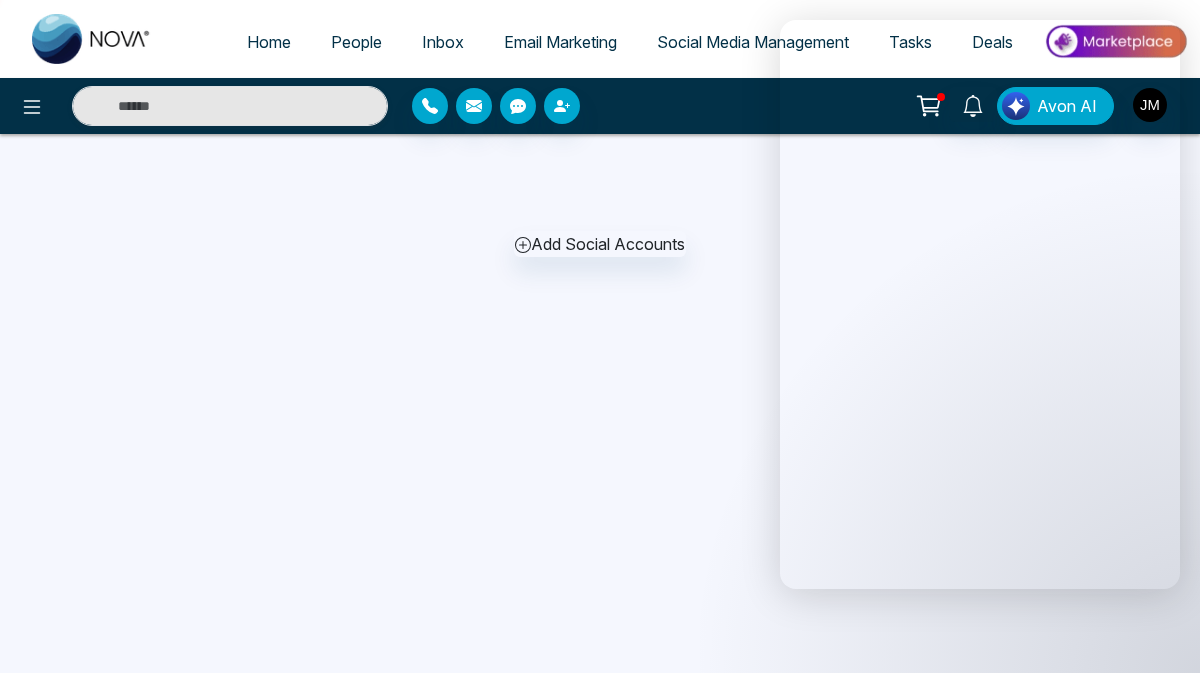 click on "Add Social Accounts" at bounding box center (600, 219) 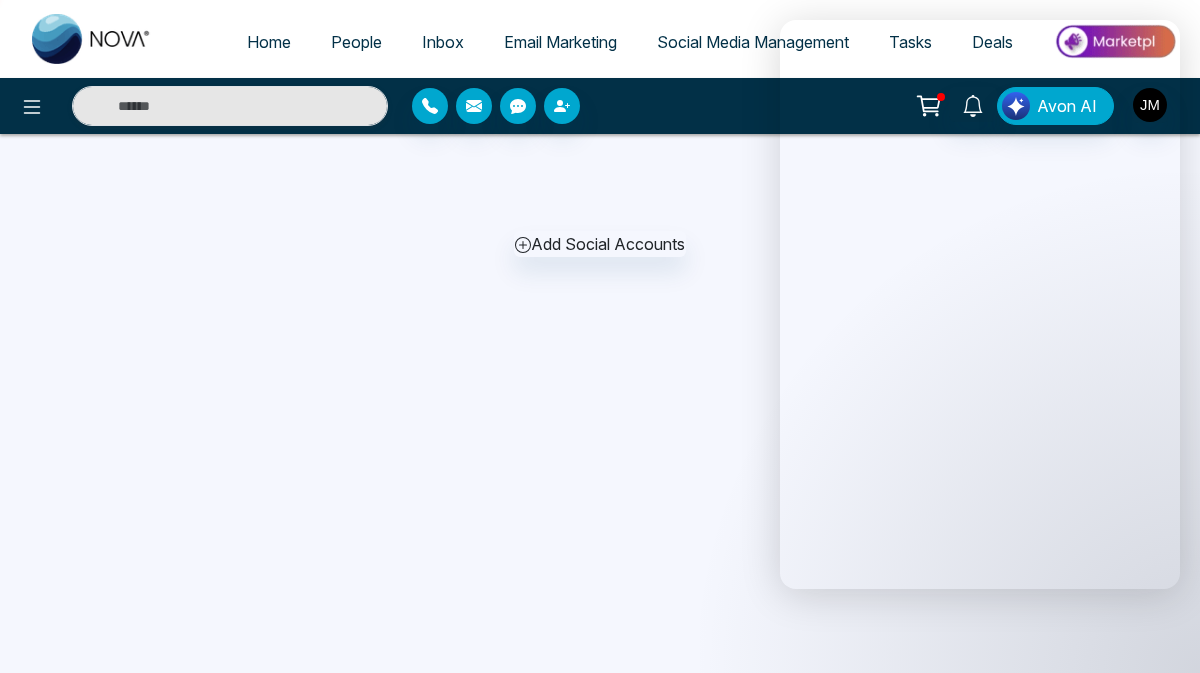 click on "Home People Inbox Email Marketing Social Media Management Tasks Deals Avon AI  Add Social Accounts   Add an Account Choose each social network you want to connect Continue with Facebook  Continue with Instagram   Lets get you to the finish line Connect your Business profile to your facebook Page.  Here's  how: Log in to facebook Select a Business profile  that's   connected to a  Facebook Page Add to Nova CRM Log in to Facebook" at bounding box center (600, 336) 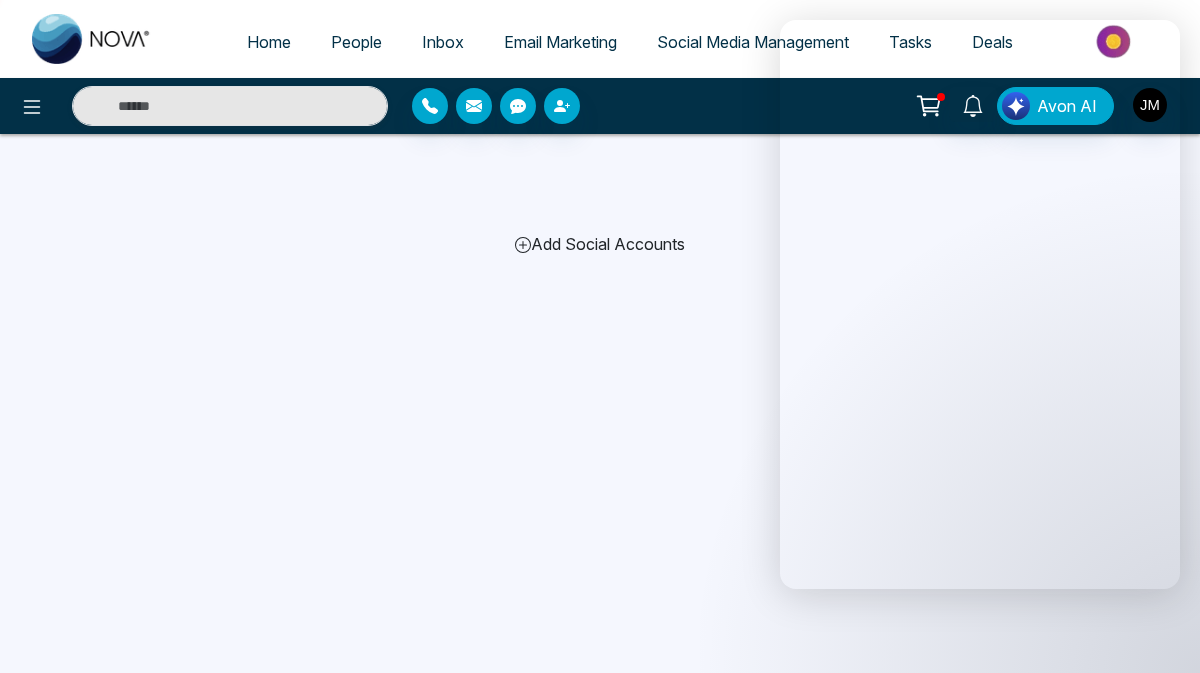 click on "Add Social Accounts" at bounding box center [600, 244] 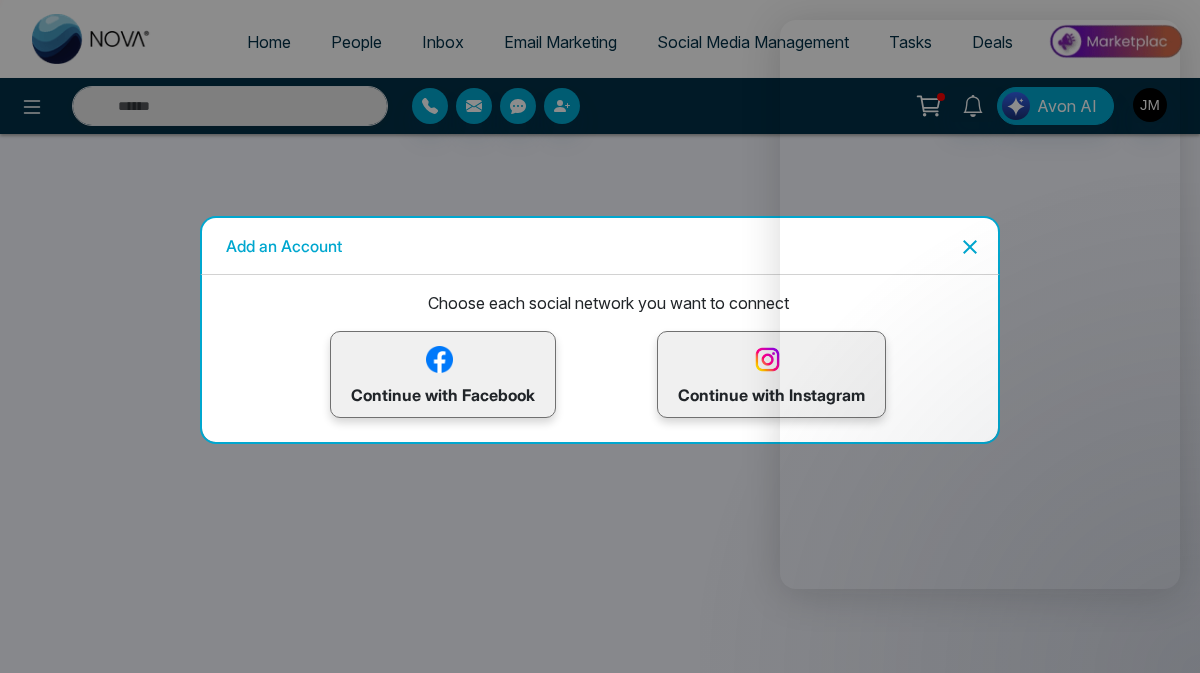 click on "Continue with Instagram" at bounding box center (771, 374) 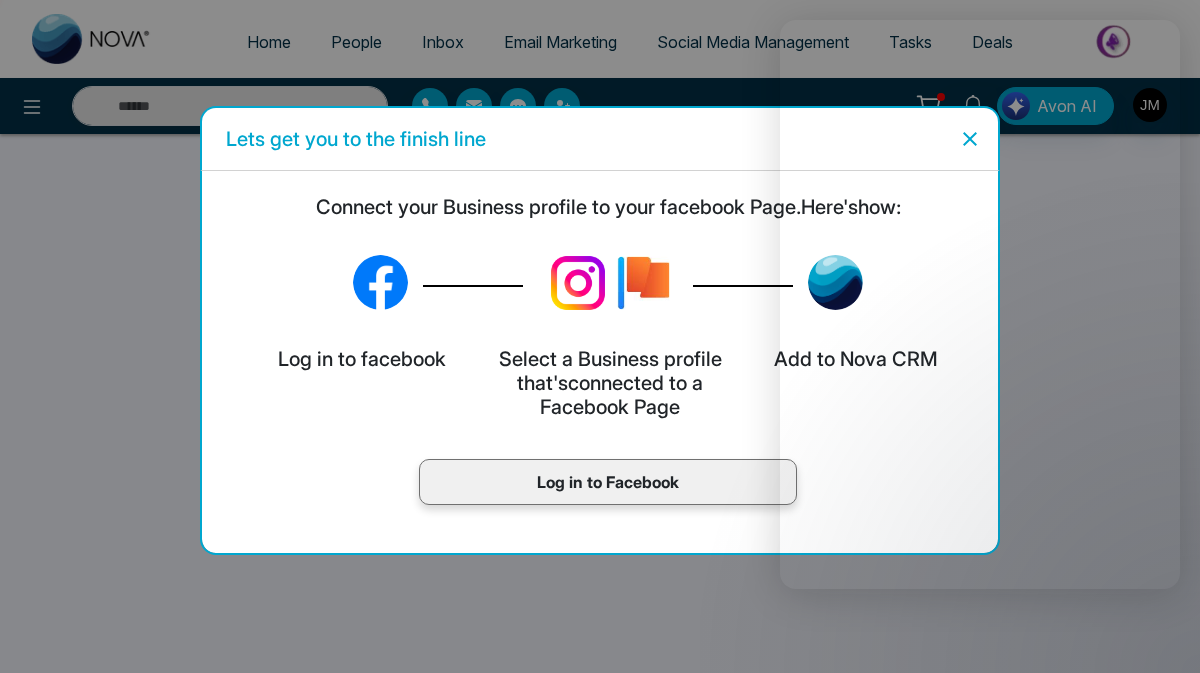 click on "Log in to Facebook" at bounding box center (608, 482) 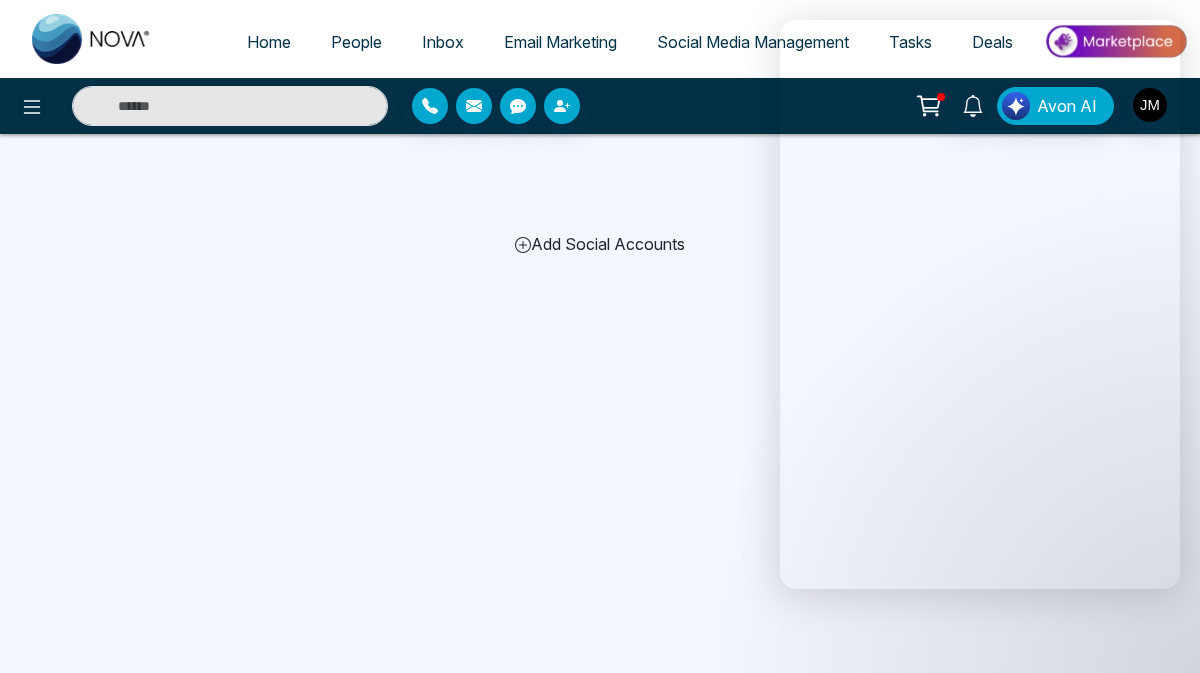 click on "Add Social Accounts" at bounding box center [600, 244] 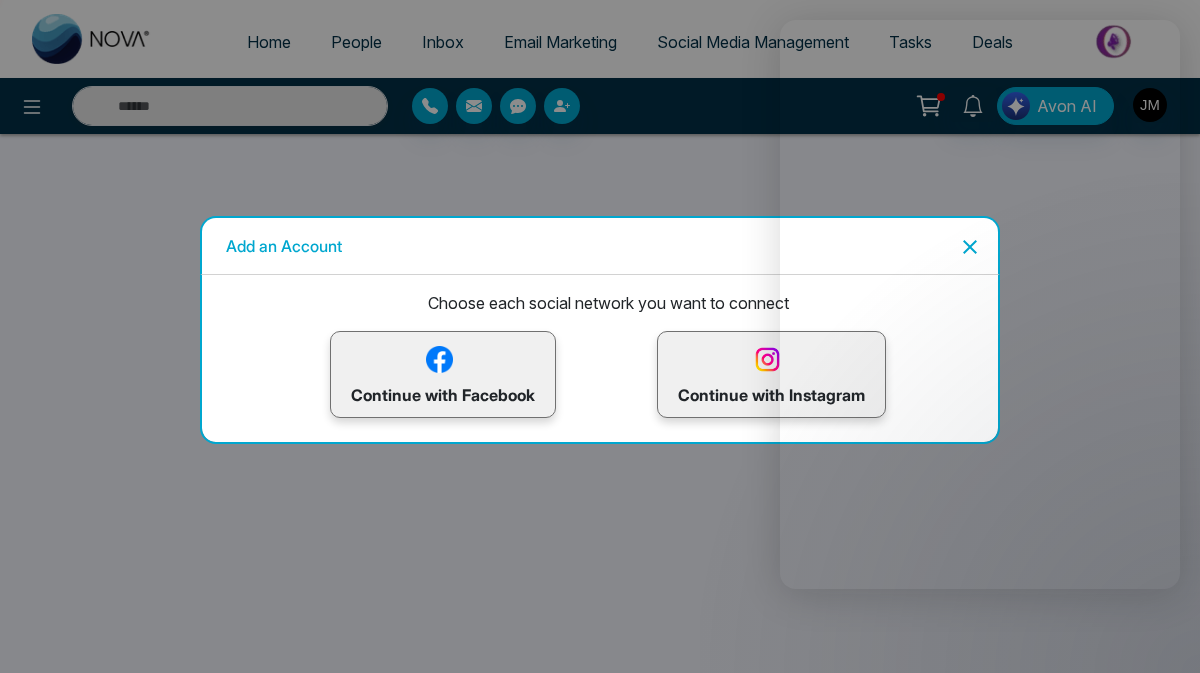 click on "Continue with Facebook" at bounding box center [443, 374] 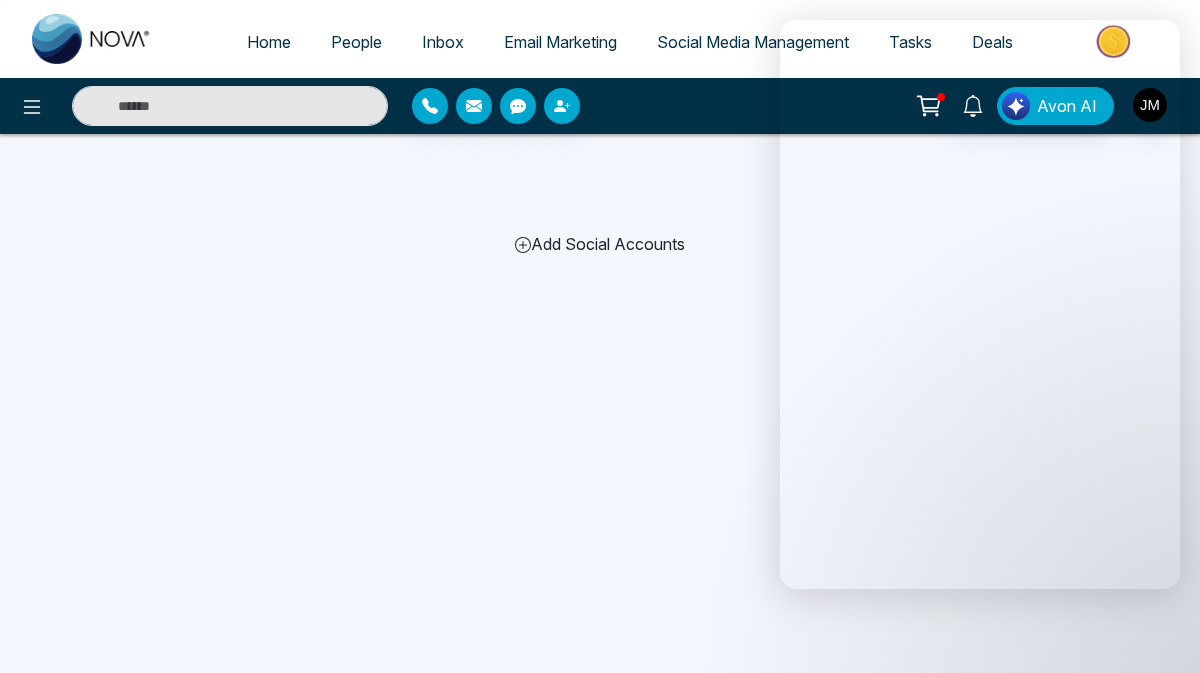 click on "Add Social Accounts" at bounding box center [600, 244] 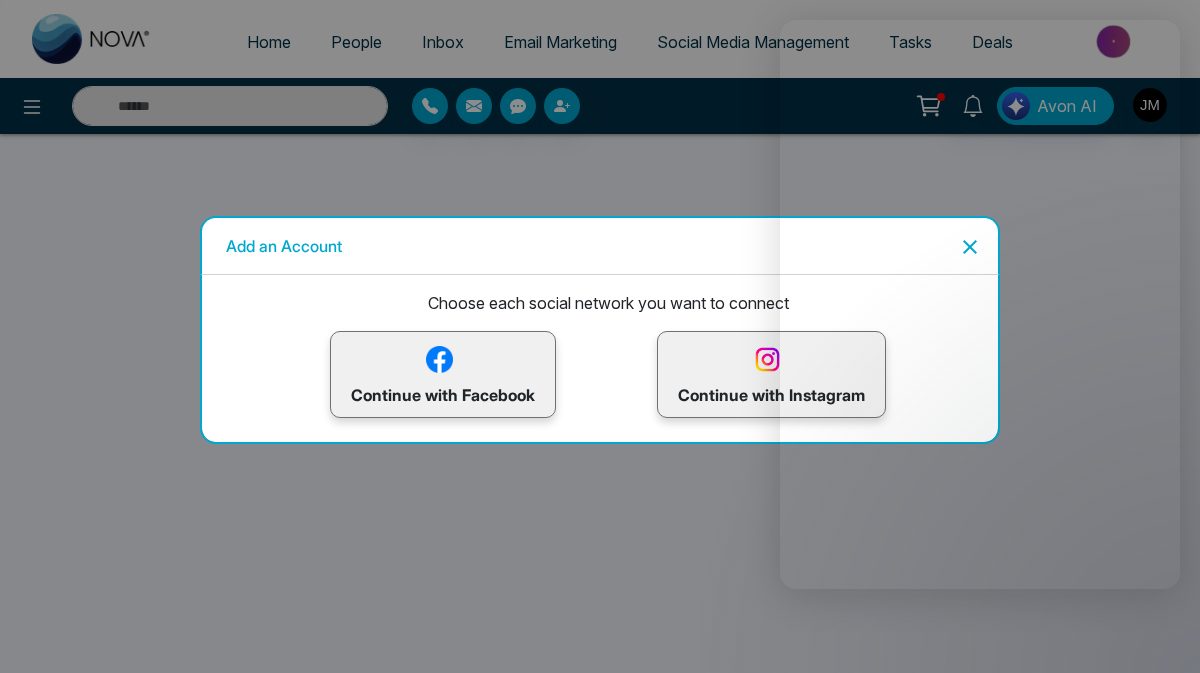 click on "Continue with Facebook" at bounding box center [443, 374] 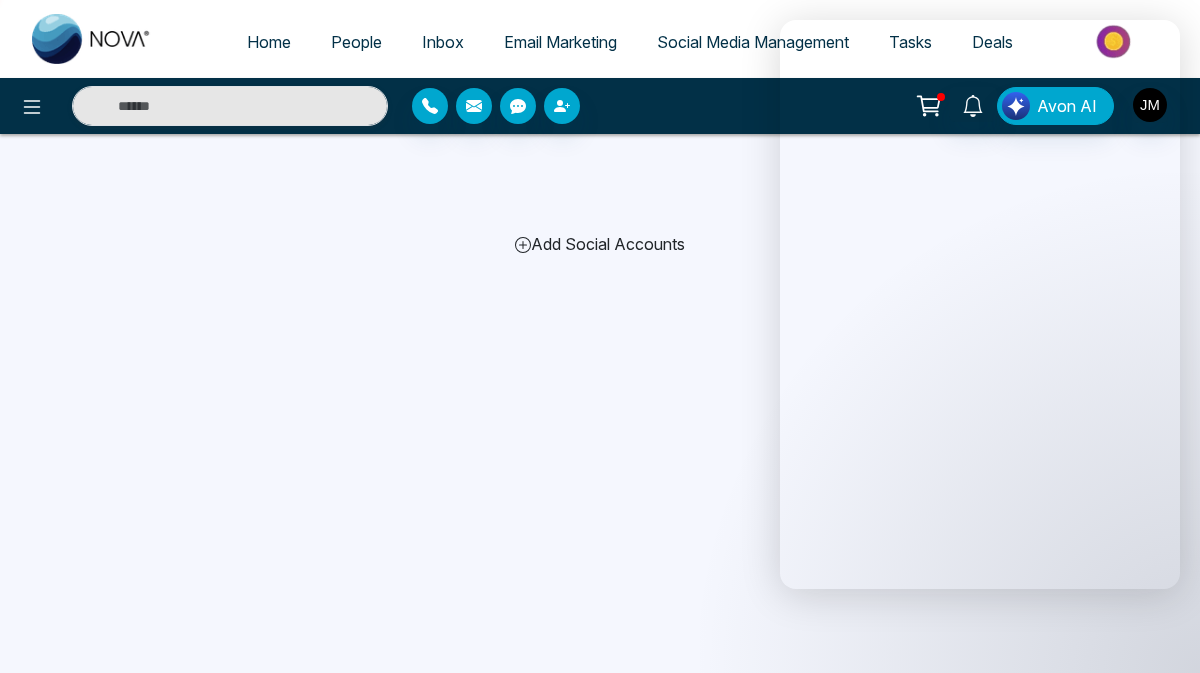 click on "Add Social Accounts" at bounding box center [600, 244] 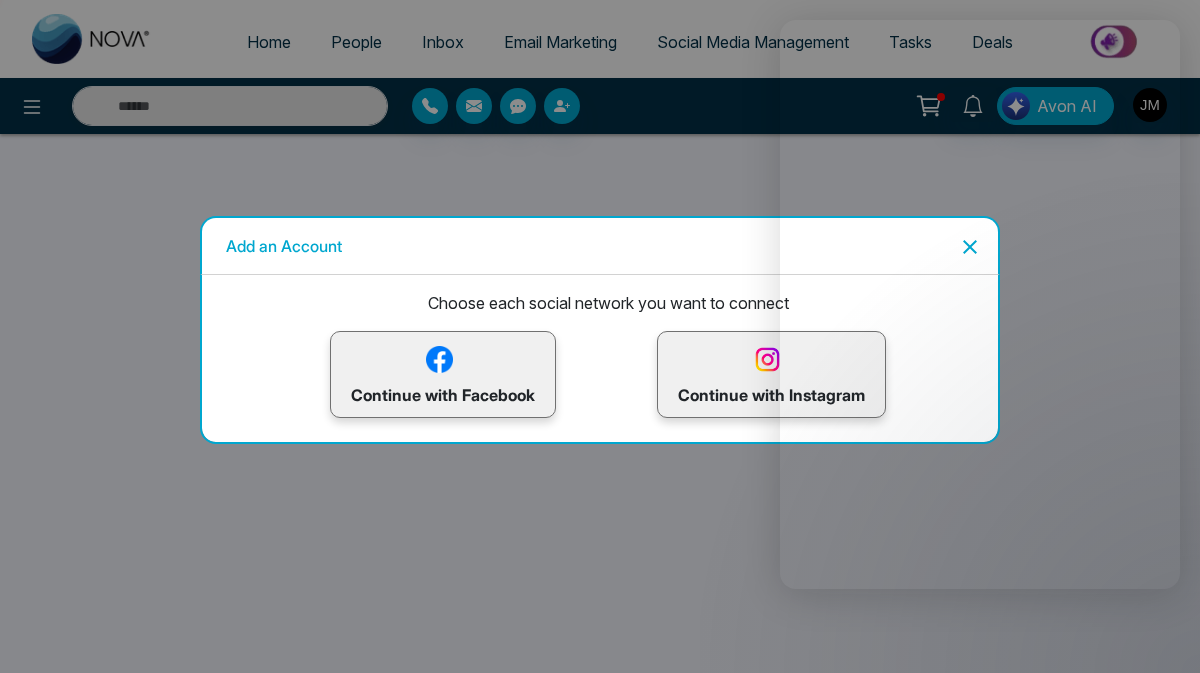 click on "Continue with Facebook" at bounding box center (443, 374) 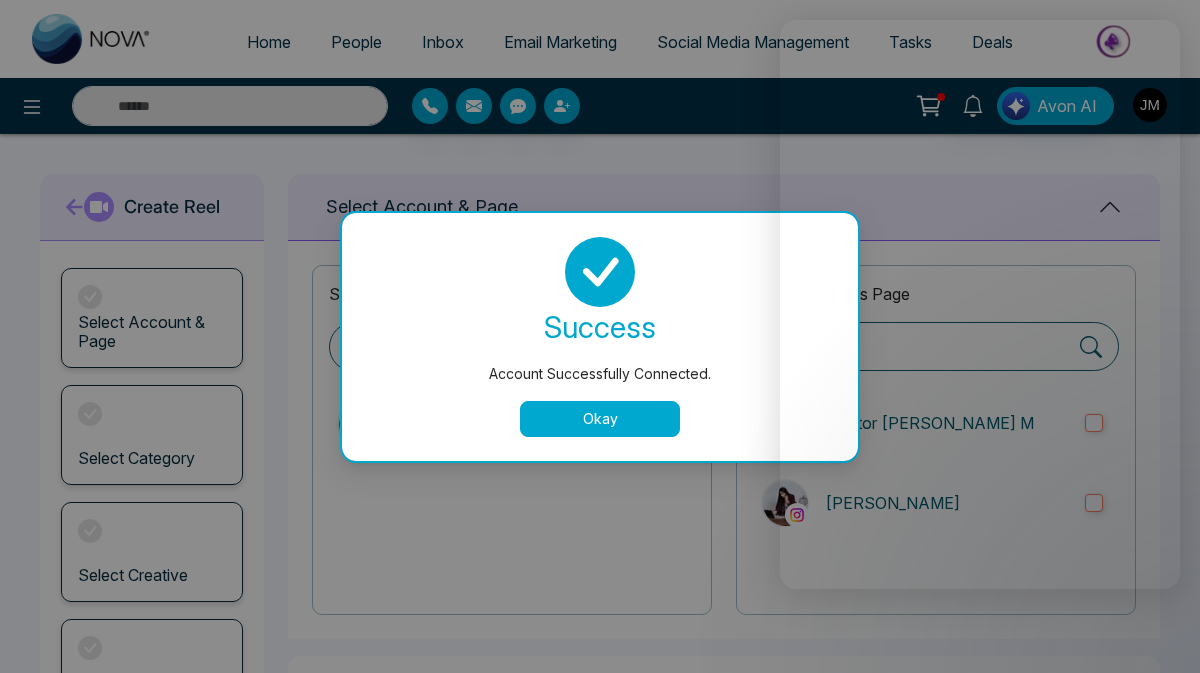 click on "Okay" at bounding box center (600, 419) 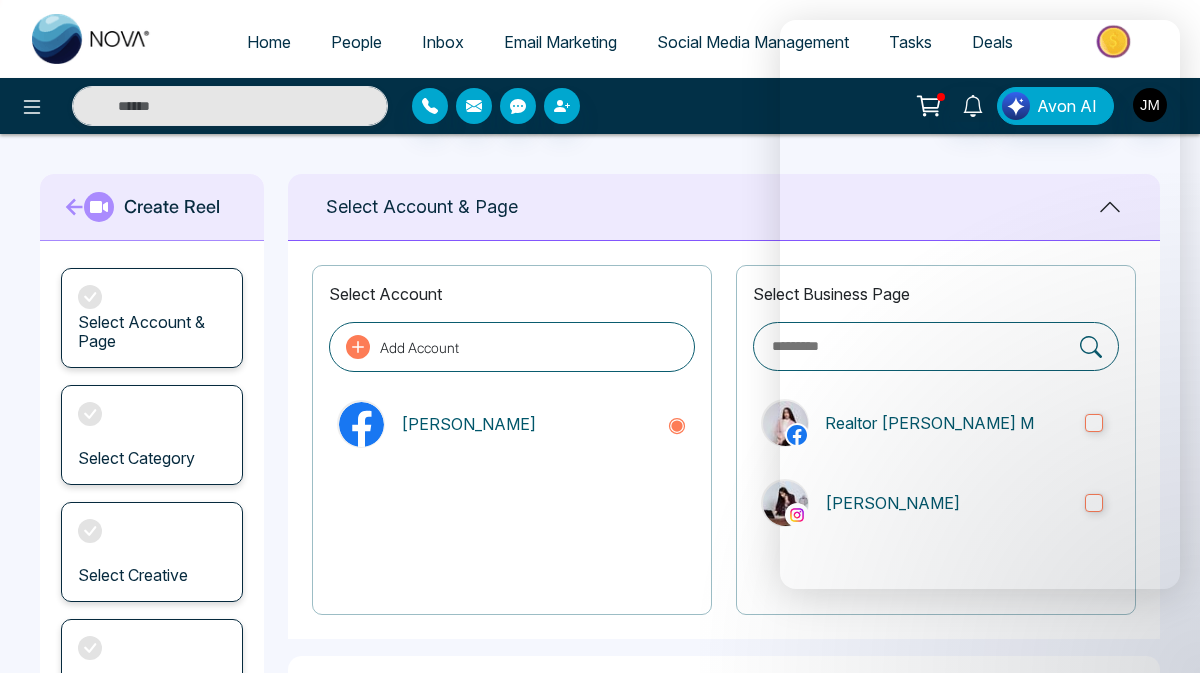 click on "**********" at bounding box center [600, 604] 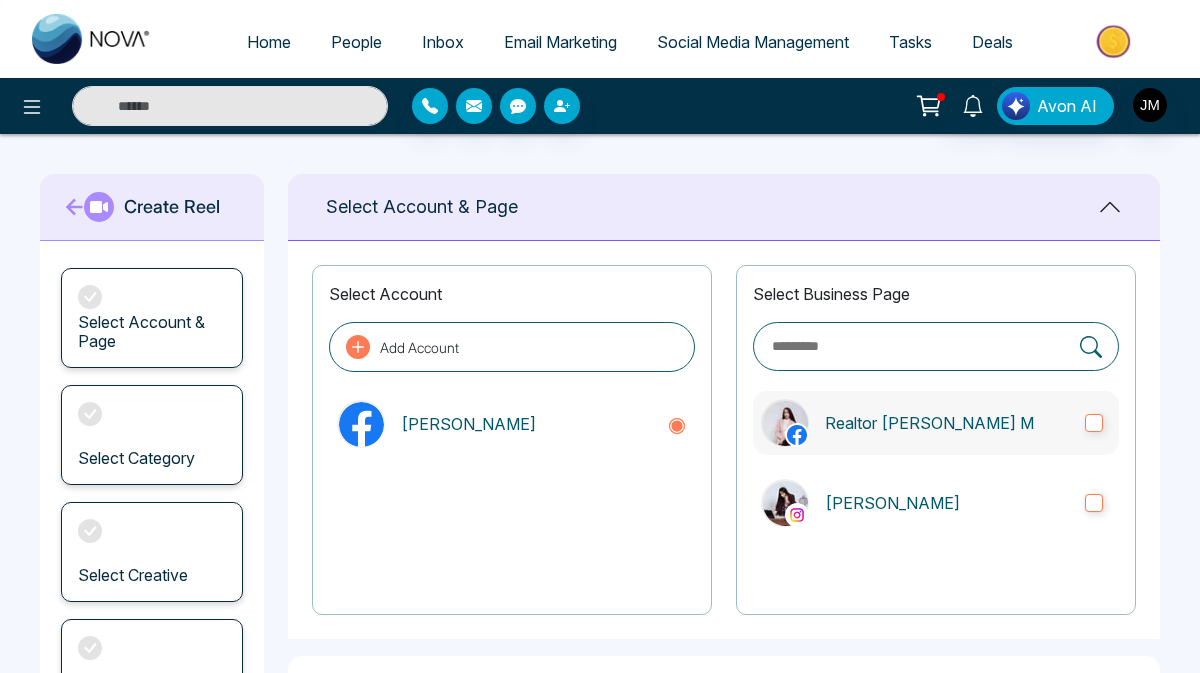 click on "Realtor [PERSON_NAME] M" at bounding box center [947, 423] 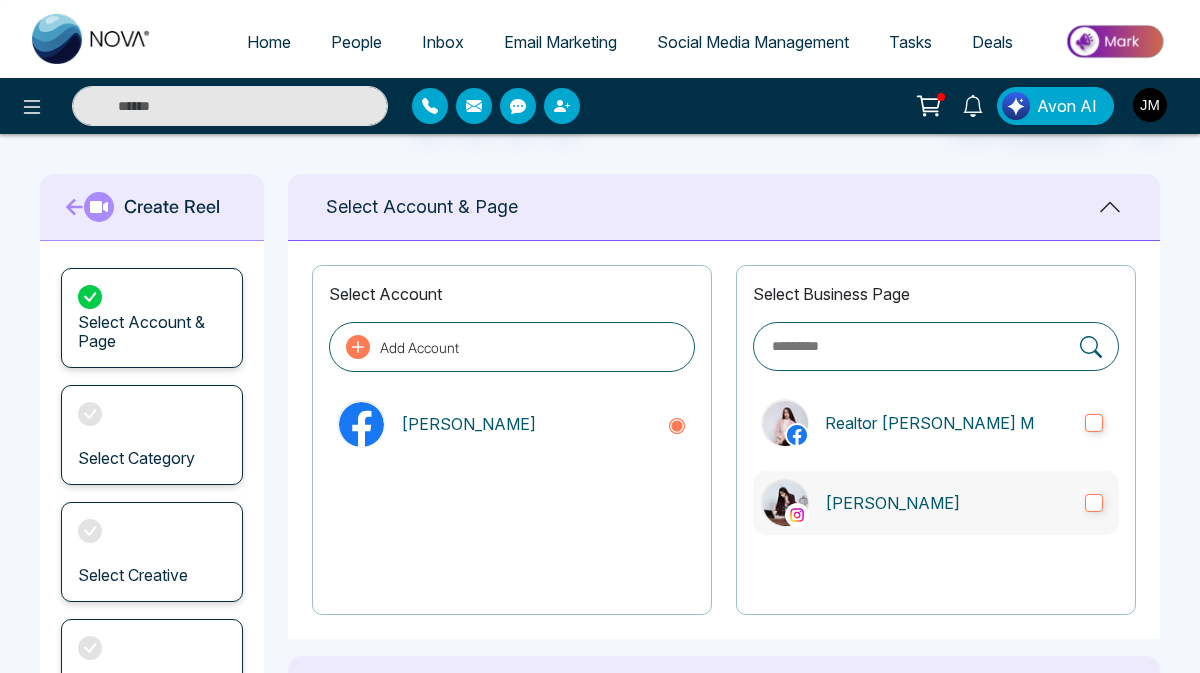 click on "[PERSON_NAME]" at bounding box center (936, 503) 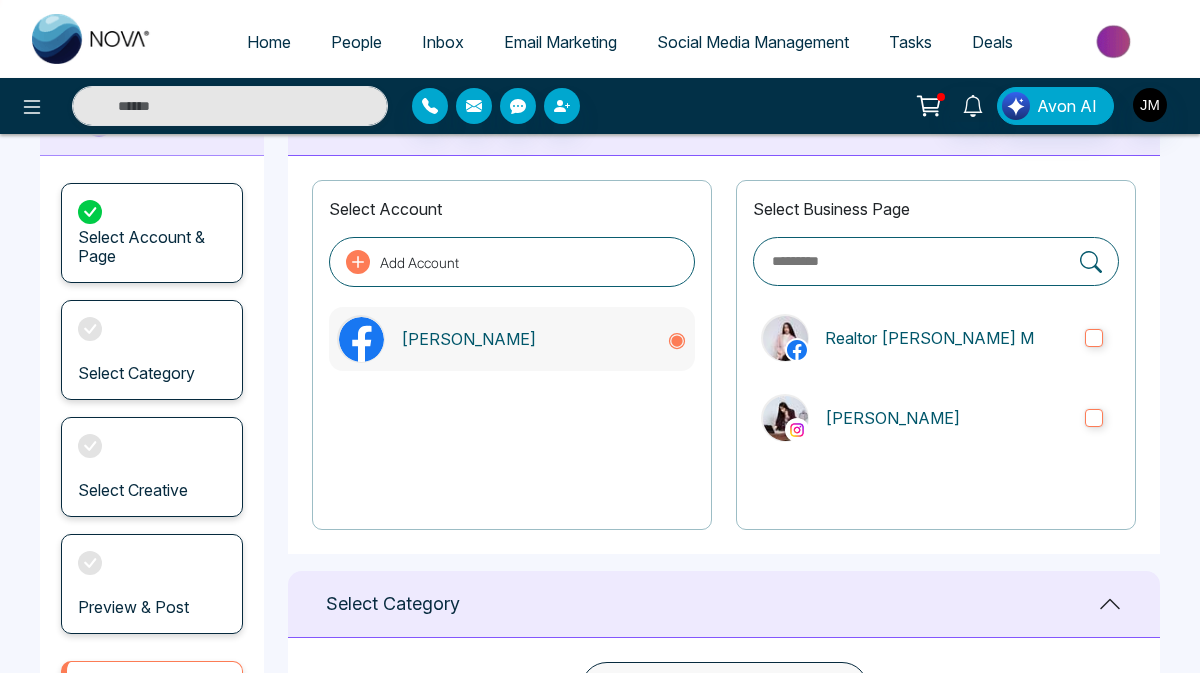 scroll, scrollTop: 61, scrollLeft: 0, axis: vertical 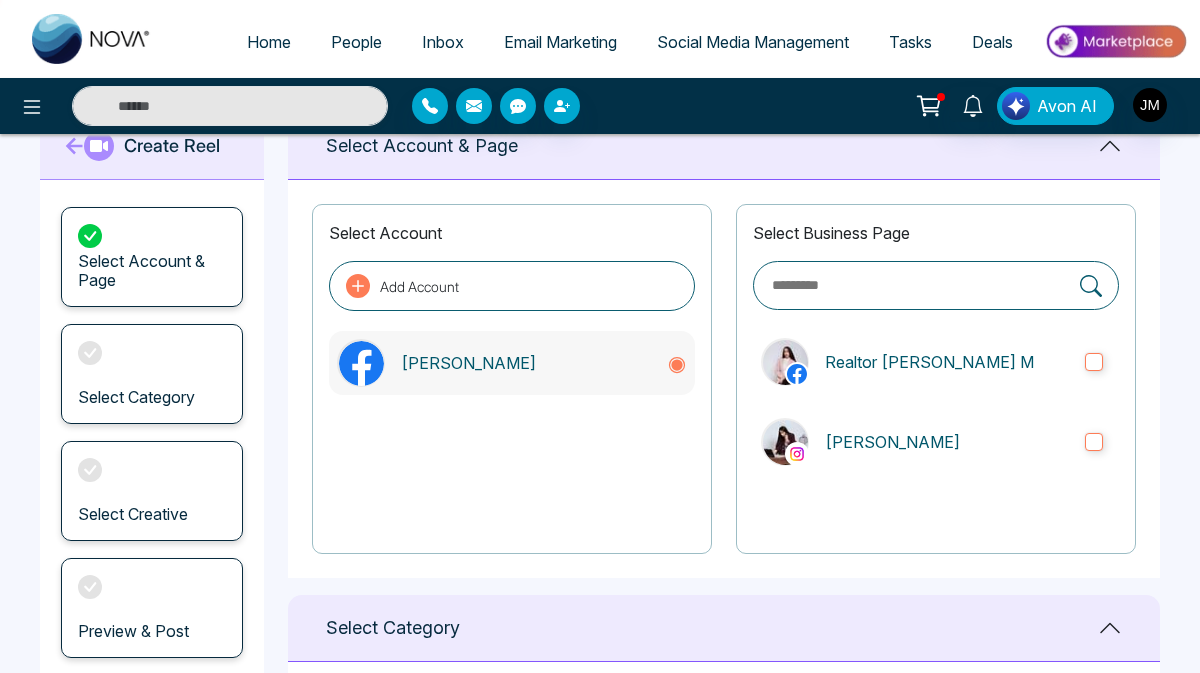 click on "[PERSON_NAME]" at bounding box center (526, 363) 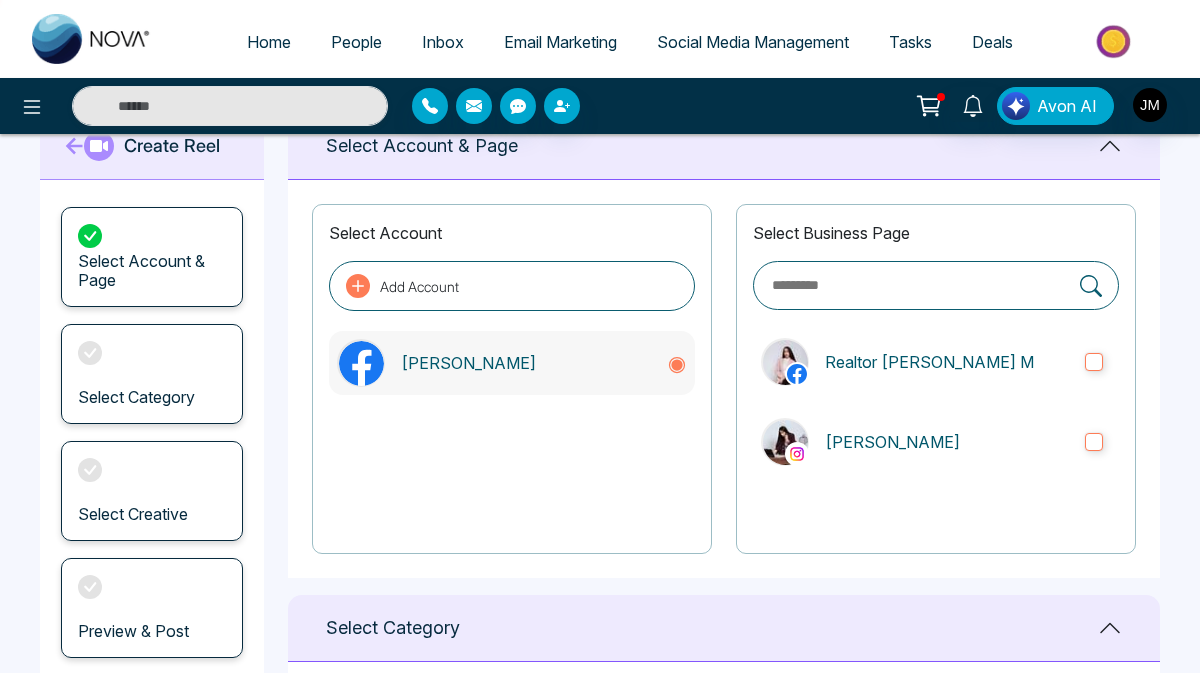 click on "[PERSON_NAME]" at bounding box center [512, 363] 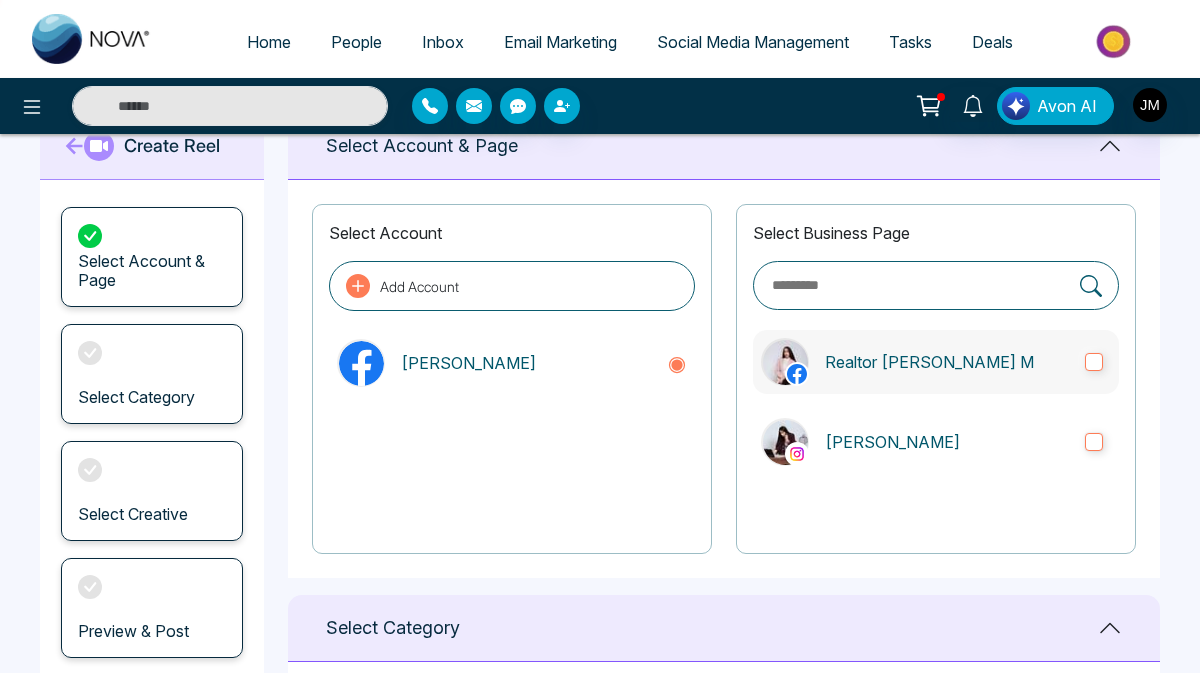click on "Realtor [PERSON_NAME] M" at bounding box center (947, 362) 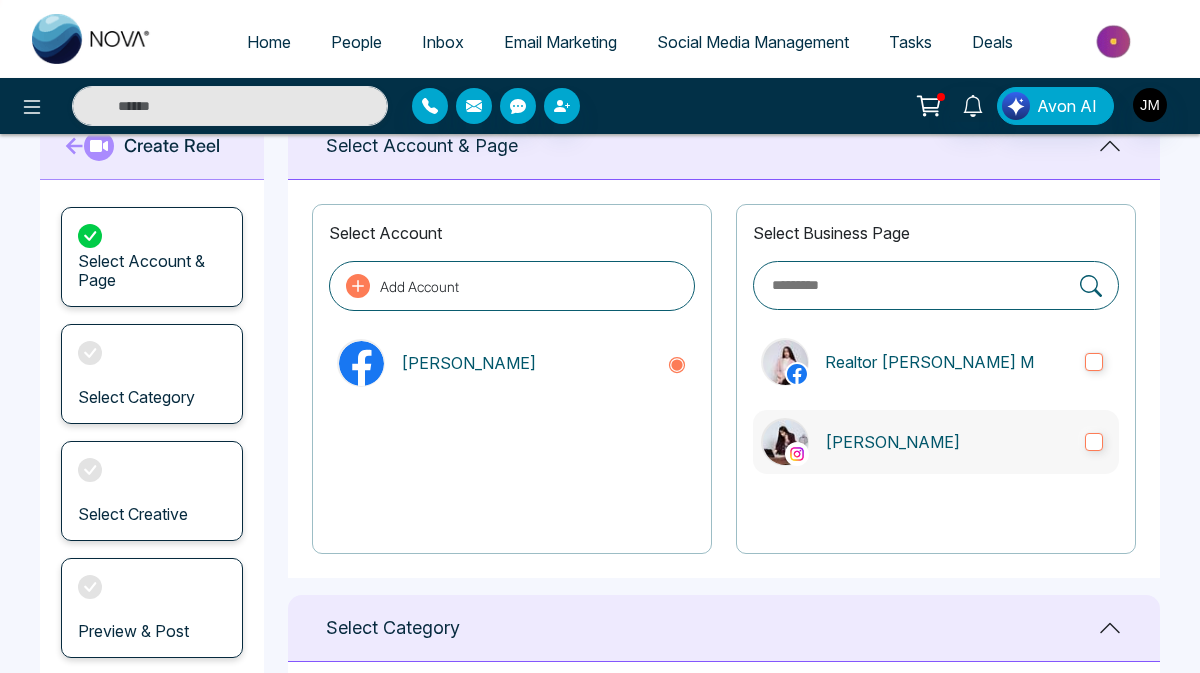 click on "[PERSON_NAME]" at bounding box center [947, 442] 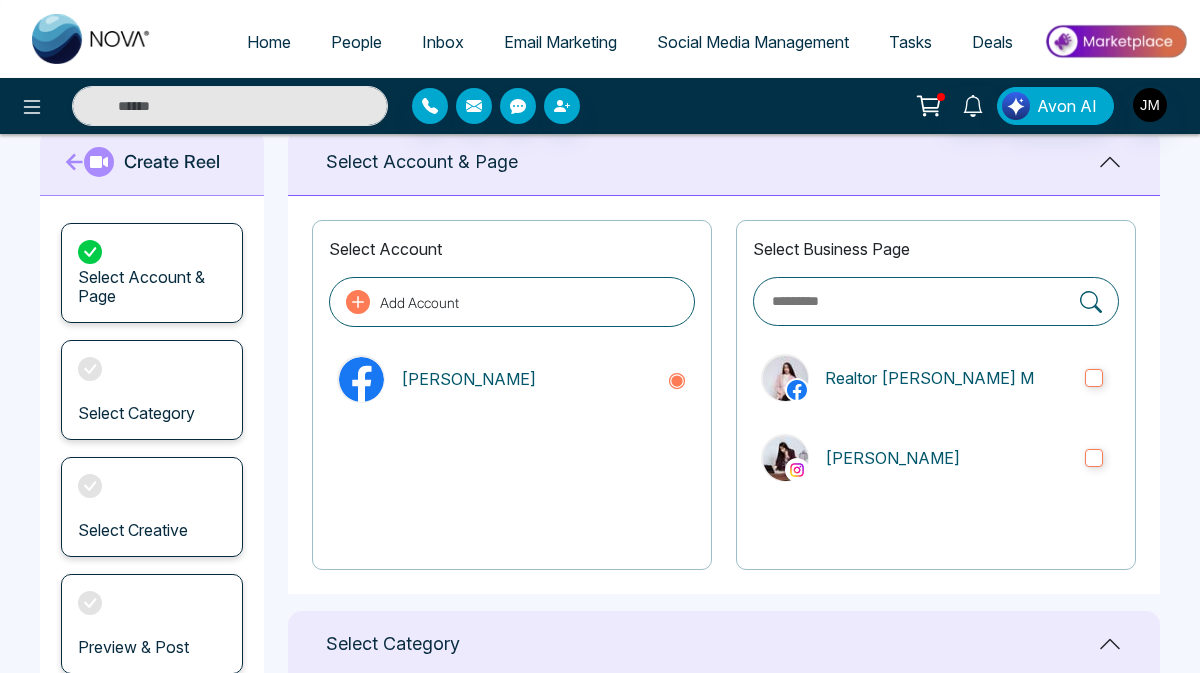 scroll, scrollTop: 0, scrollLeft: 0, axis: both 